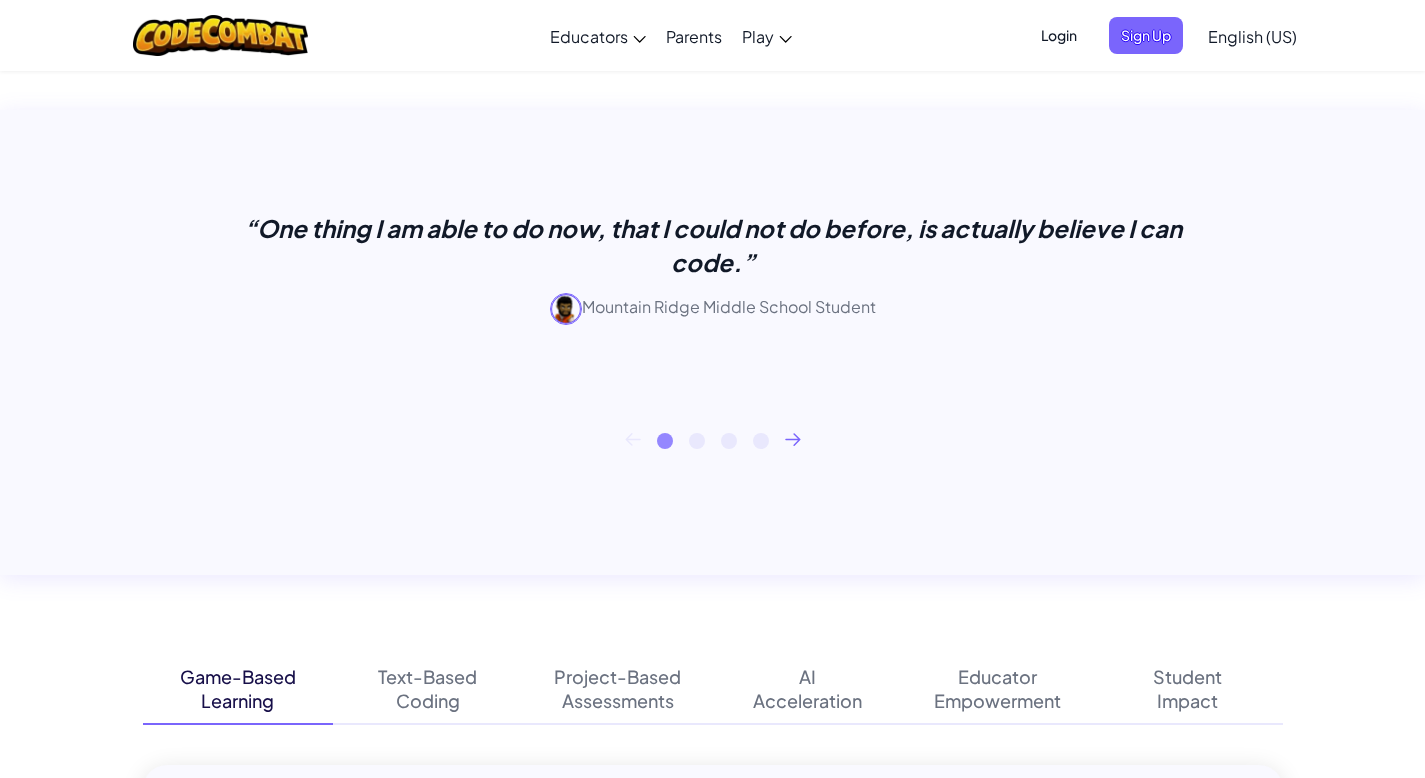 scroll, scrollTop: 608, scrollLeft: 0, axis: vertical 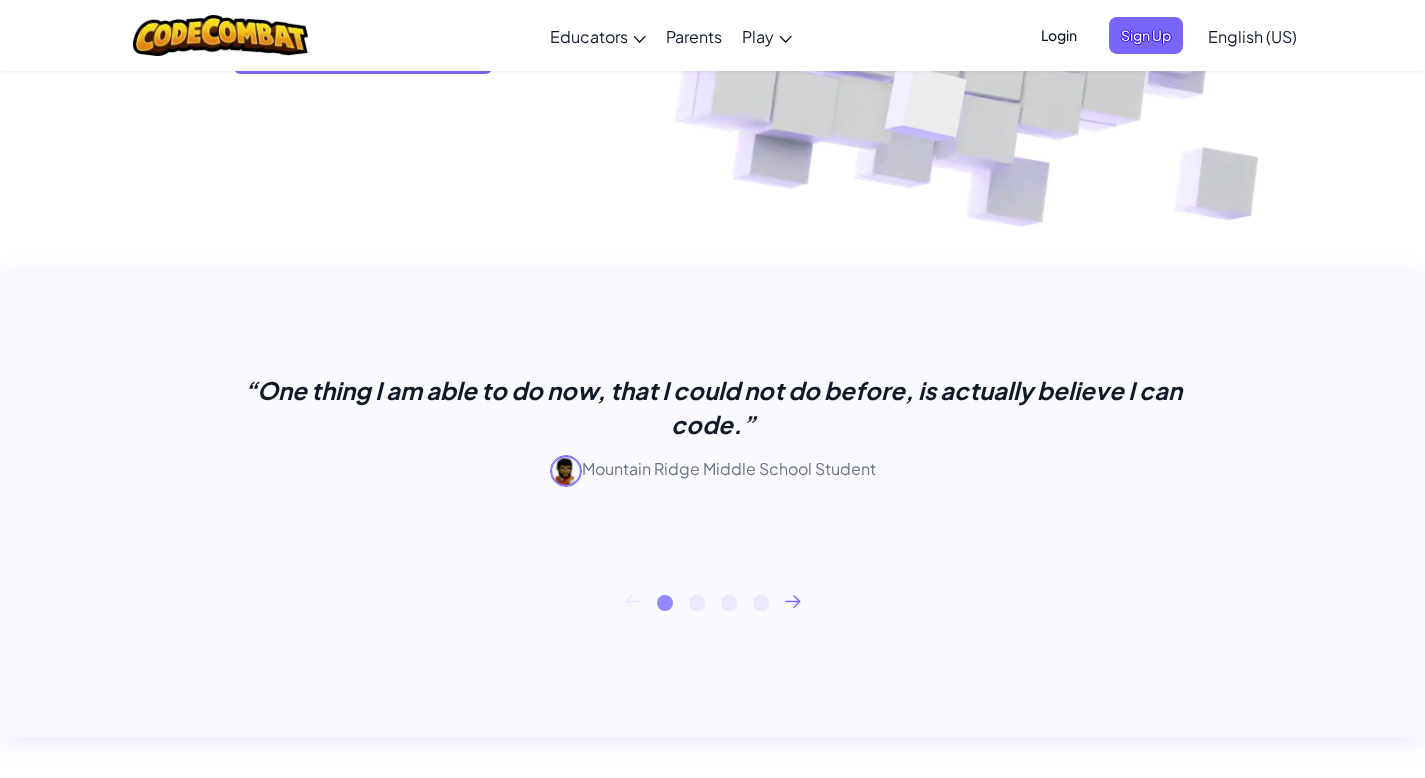 drag, startPoint x: 225, startPoint y: 379, endPoint x: 281, endPoint y: 371, distance: 56.568542 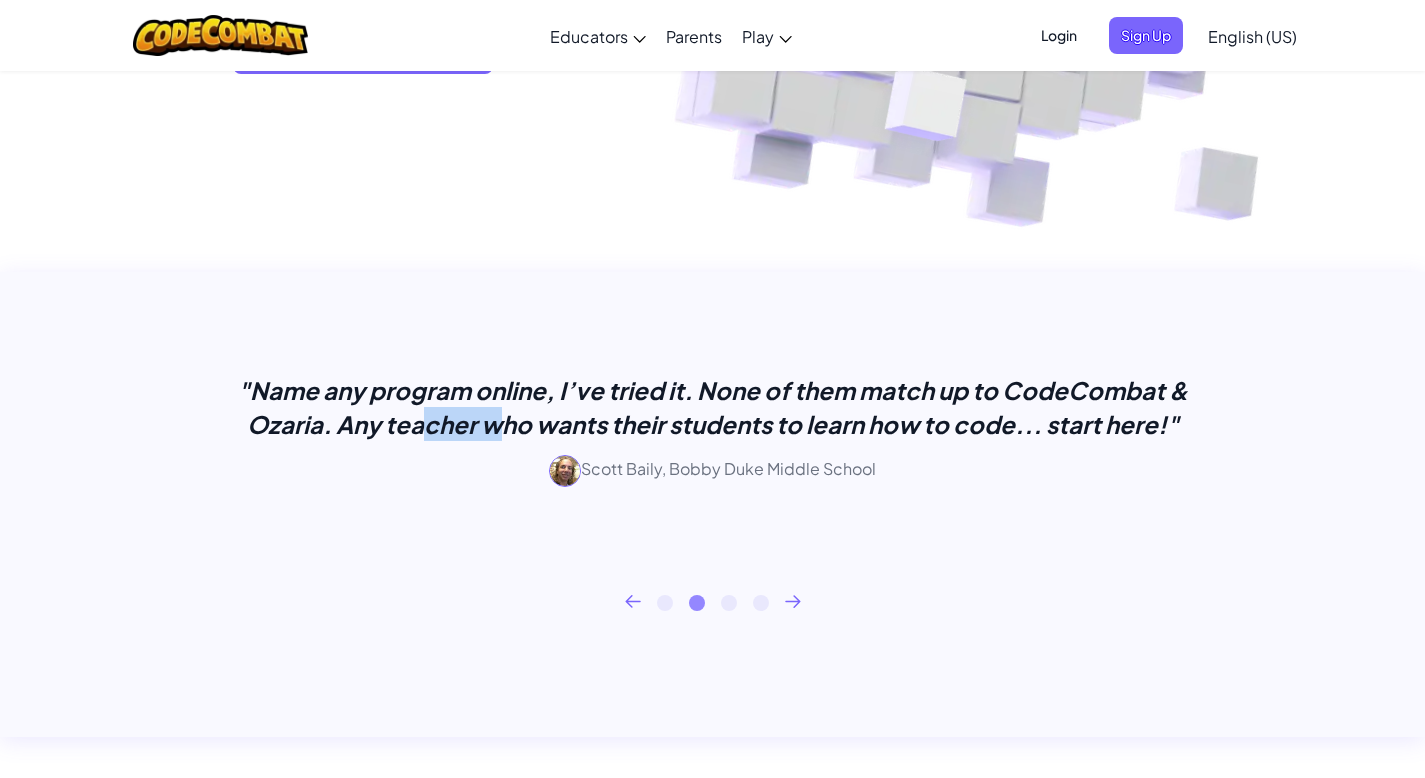 drag, startPoint x: 322, startPoint y: 428, endPoint x: 213, endPoint y: 437, distance: 109.370926 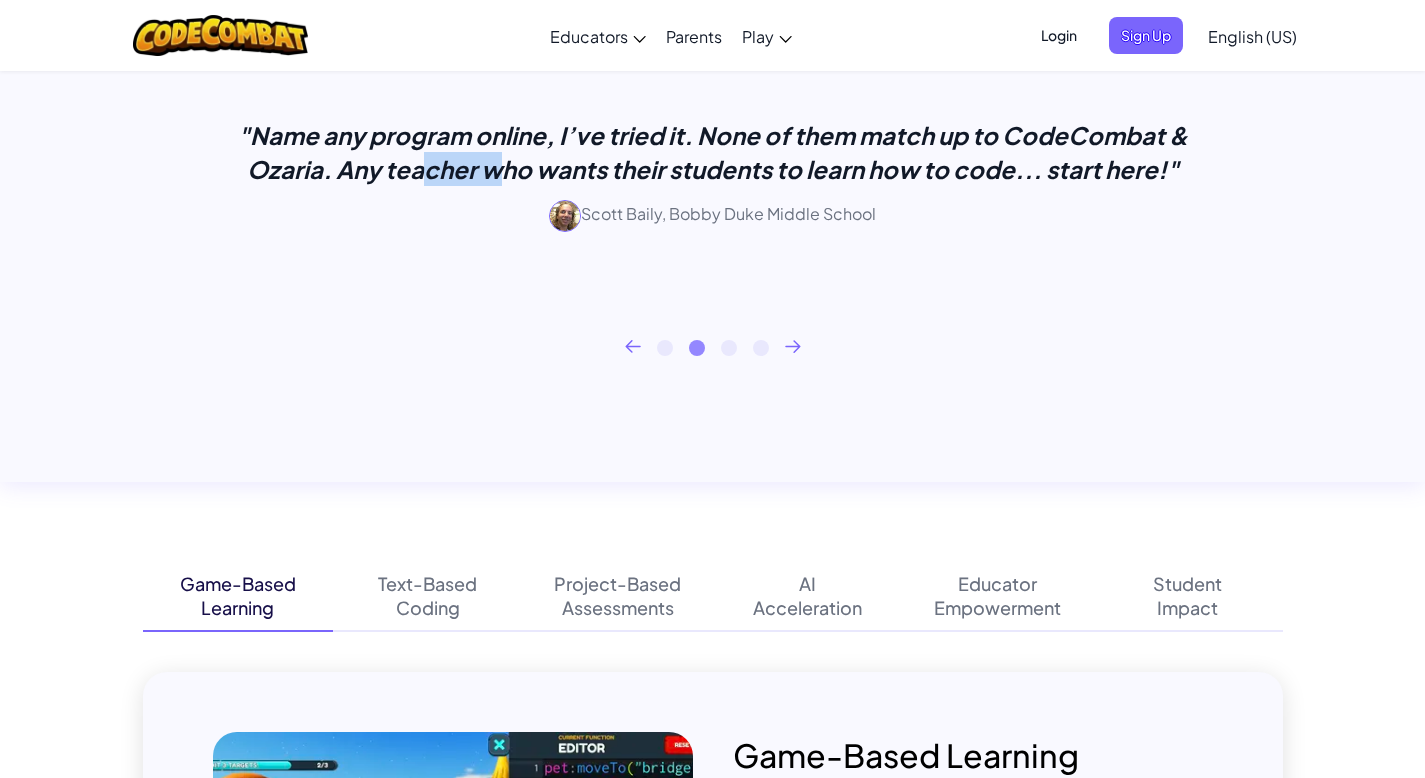 scroll, scrollTop: 862, scrollLeft: 0, axis: vertical 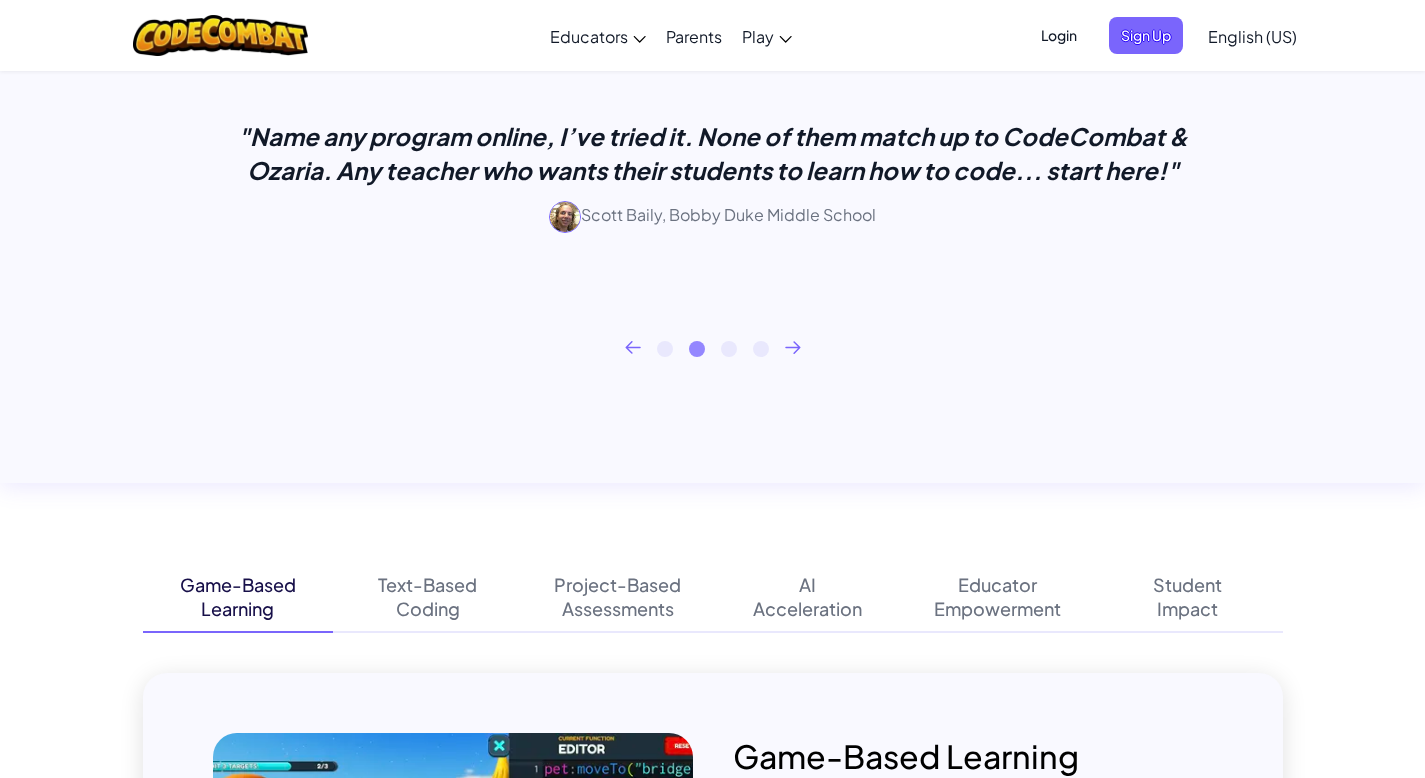 click on "“One thing I am able to do now, that I could not do before, is actually believe I can code.”
[SCHOOL] Student
"Name any program online, I’ve tried it. None of them match up to CodeCombat & Ozaria. Any teacher who wants their students to learn how to code... start here!"
[NAME], [SCHOOL]
"I’ve always had aspirations of designing video games and learning how to code ... this is giving me a great starting point."
[NAME], [GRADE]
"What I love the most about CodeCombat is that it does not simplify coding. The students are learning to write actual code, yet doing it in such a way that they are having fun.”
1" at bounding box center [713, 200] 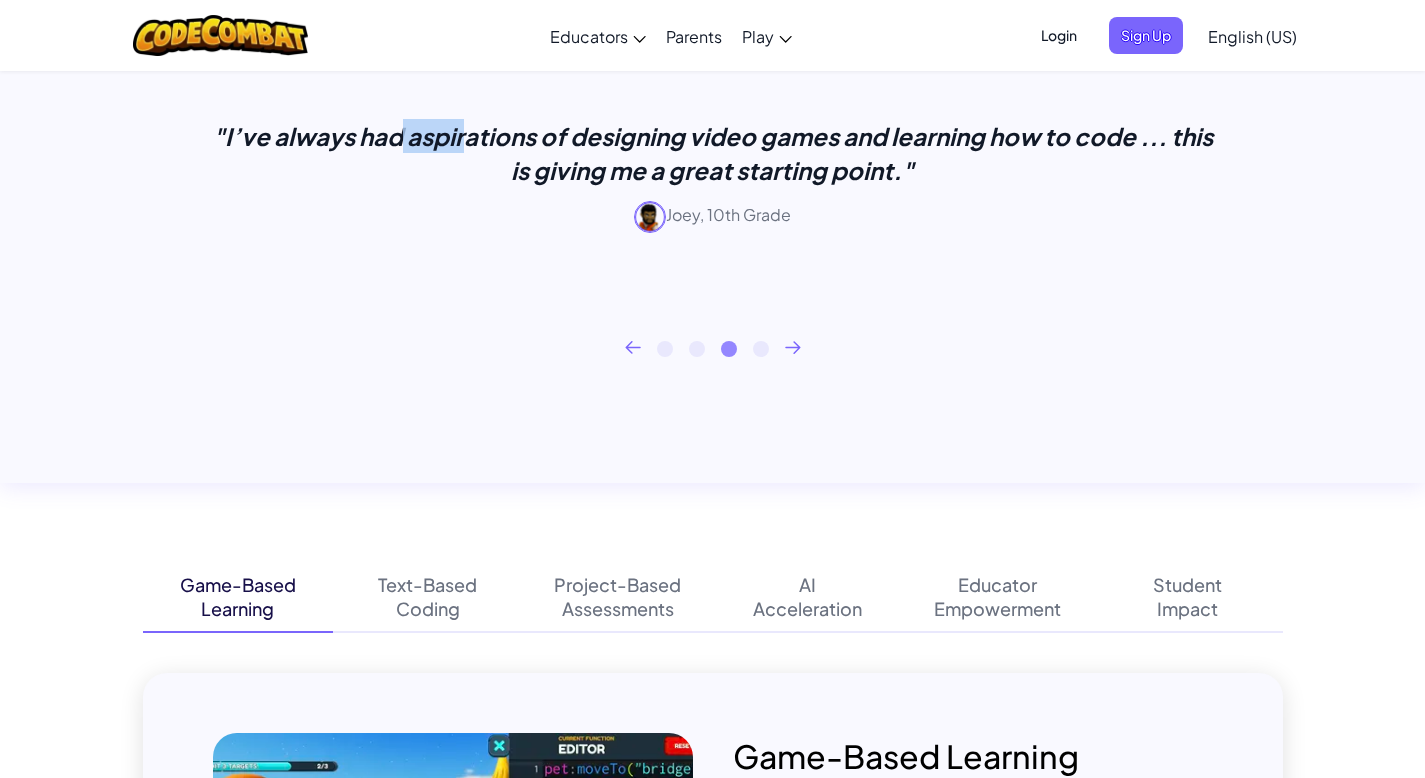drag, startPoint x: 223, startPoint y: 145, endPoint x: 282, endPoint y: 124, distance: 62.625874 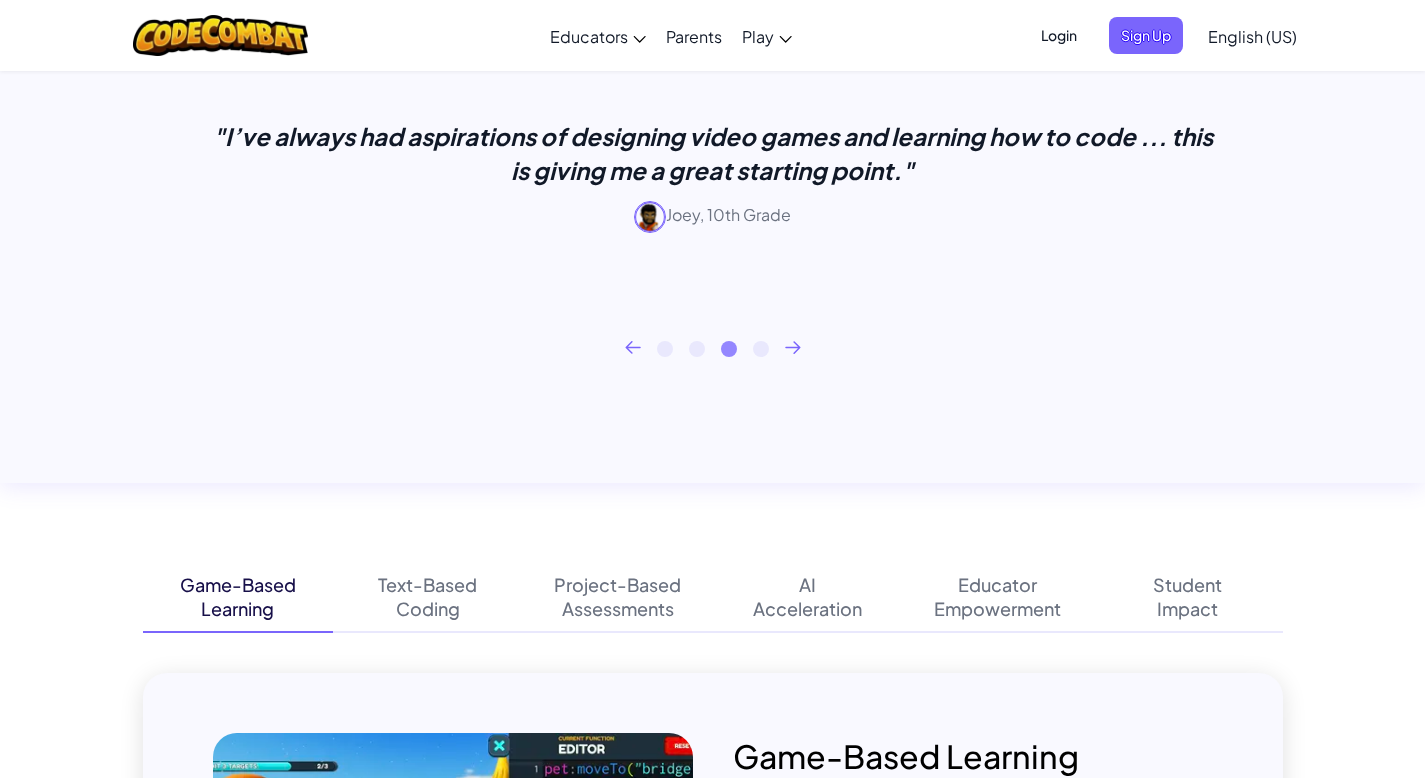 click on "“I’ve always had aspirations of designing video games and learning how to code ... this is giving me a great starting point.”
[NAME], [GRADE]" at bounding box center [713, 193] 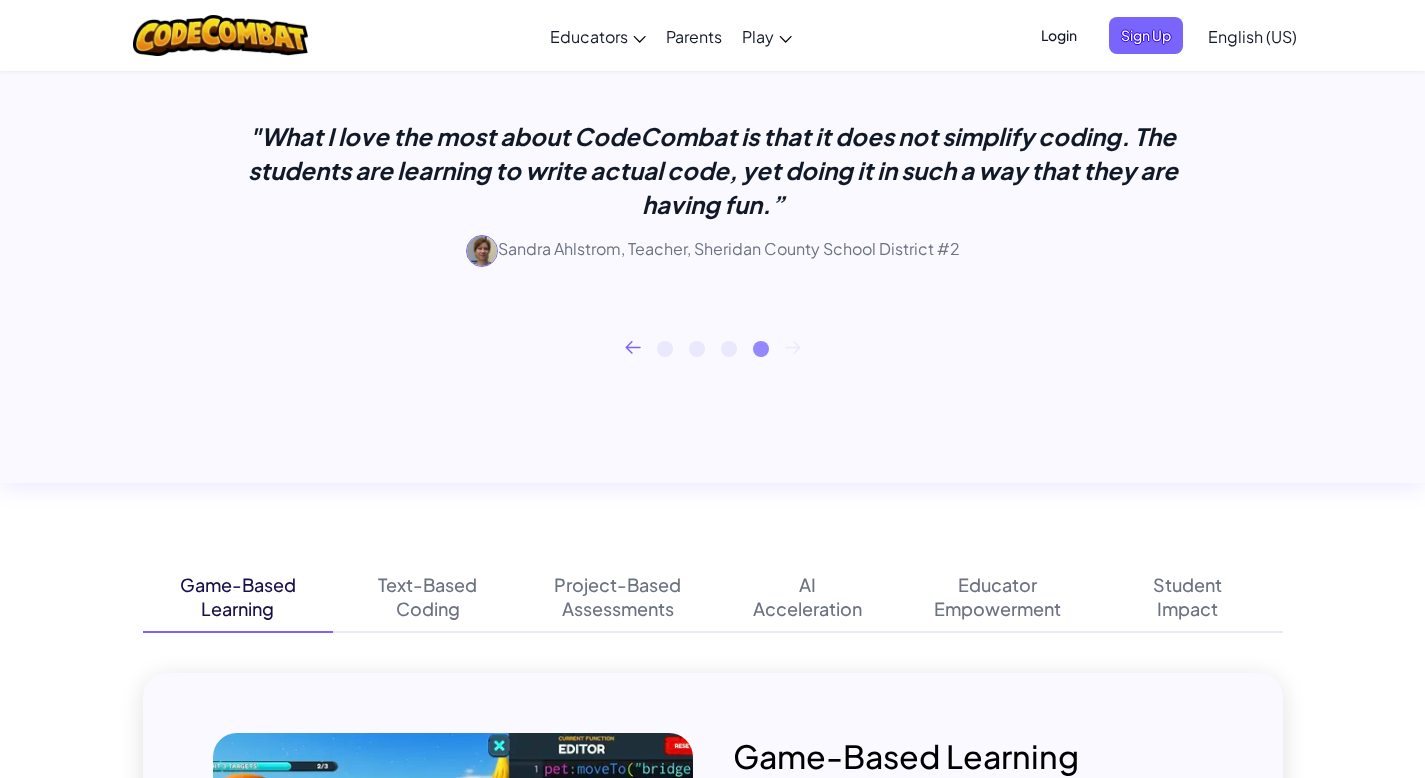 drag, startPoint x: 528, startPoint y: 235, endPoint x: 527, endPoint y: 253, distance: 18.027756 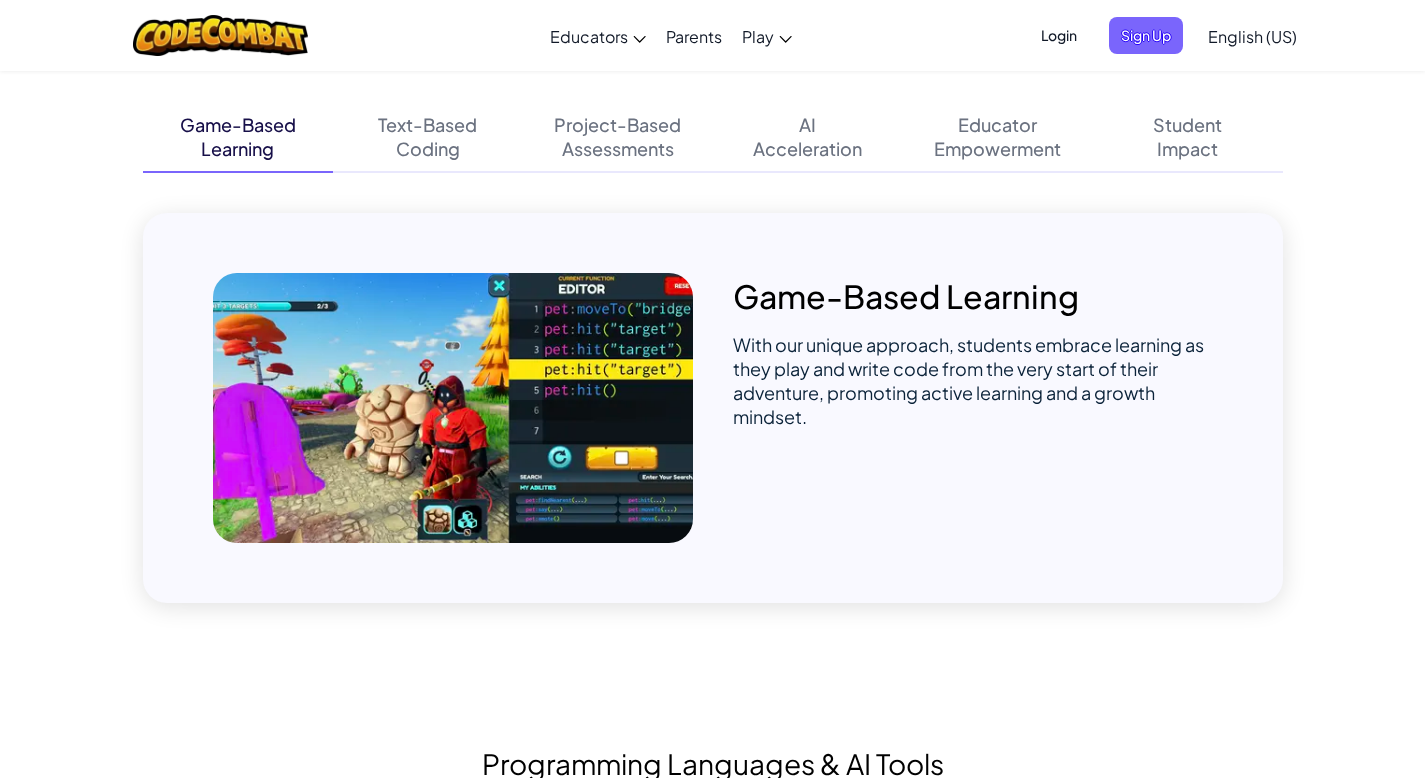 scroll, scrollTop: 1321, scrollLeft: 0, axis: vertical 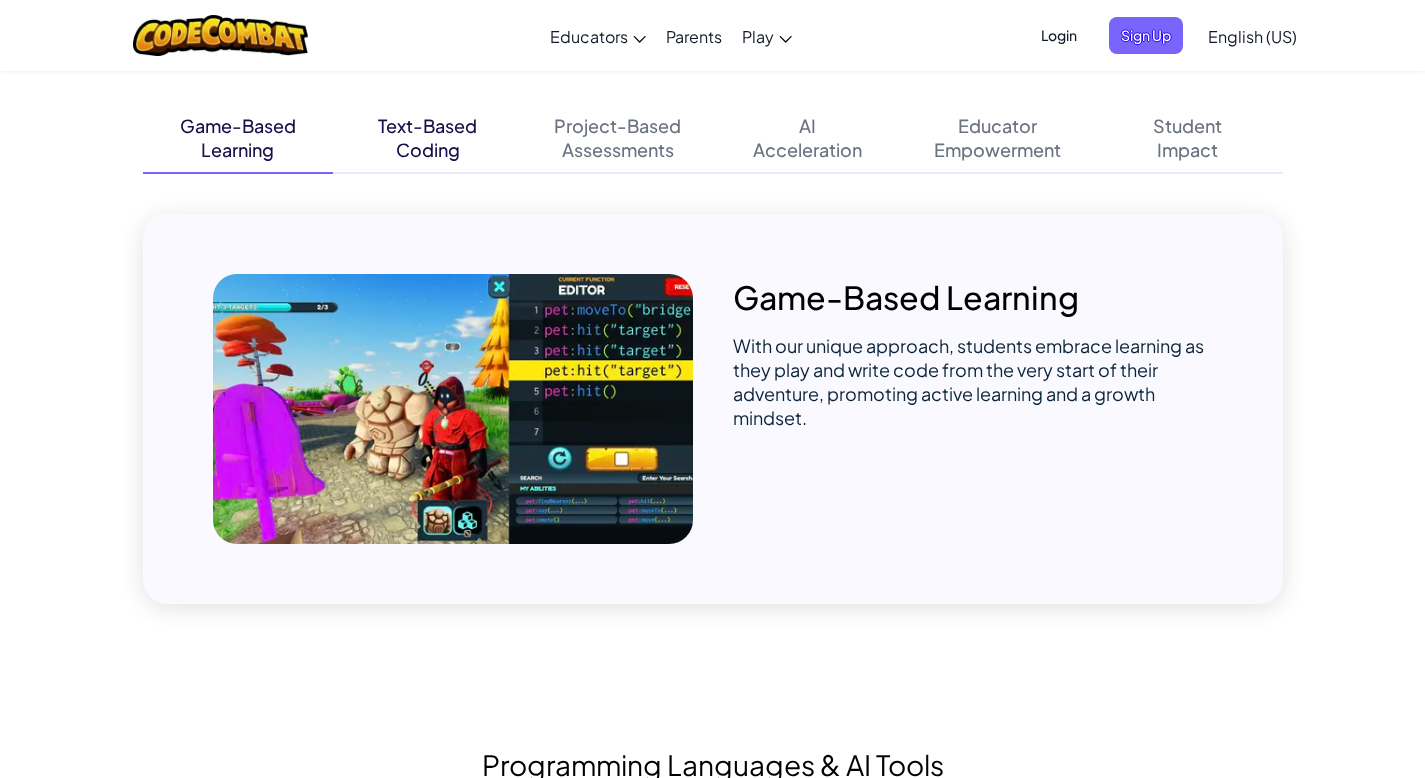 click on "Text-Based
Coding" at bounding box center (428, 138) 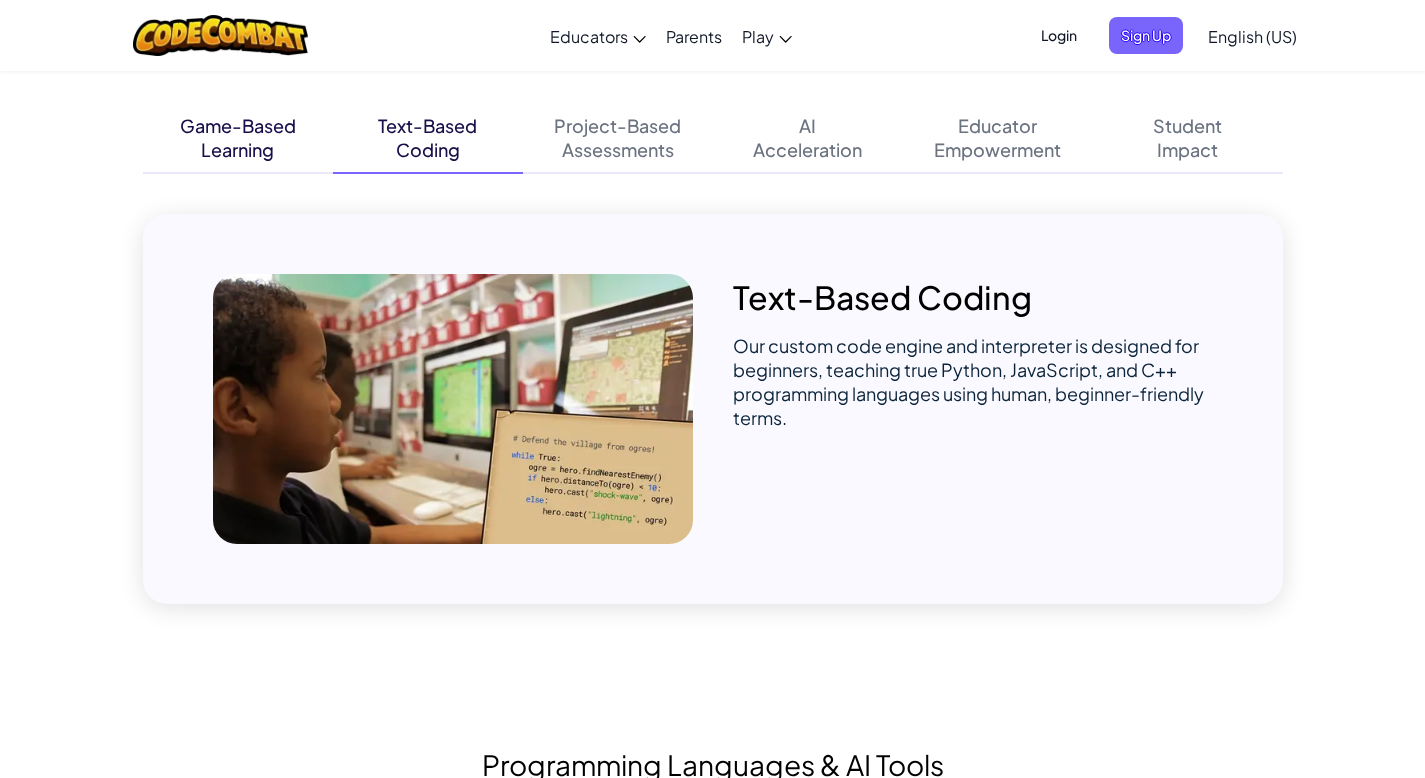click on "Game-Based" at bounding box center [238, 126] 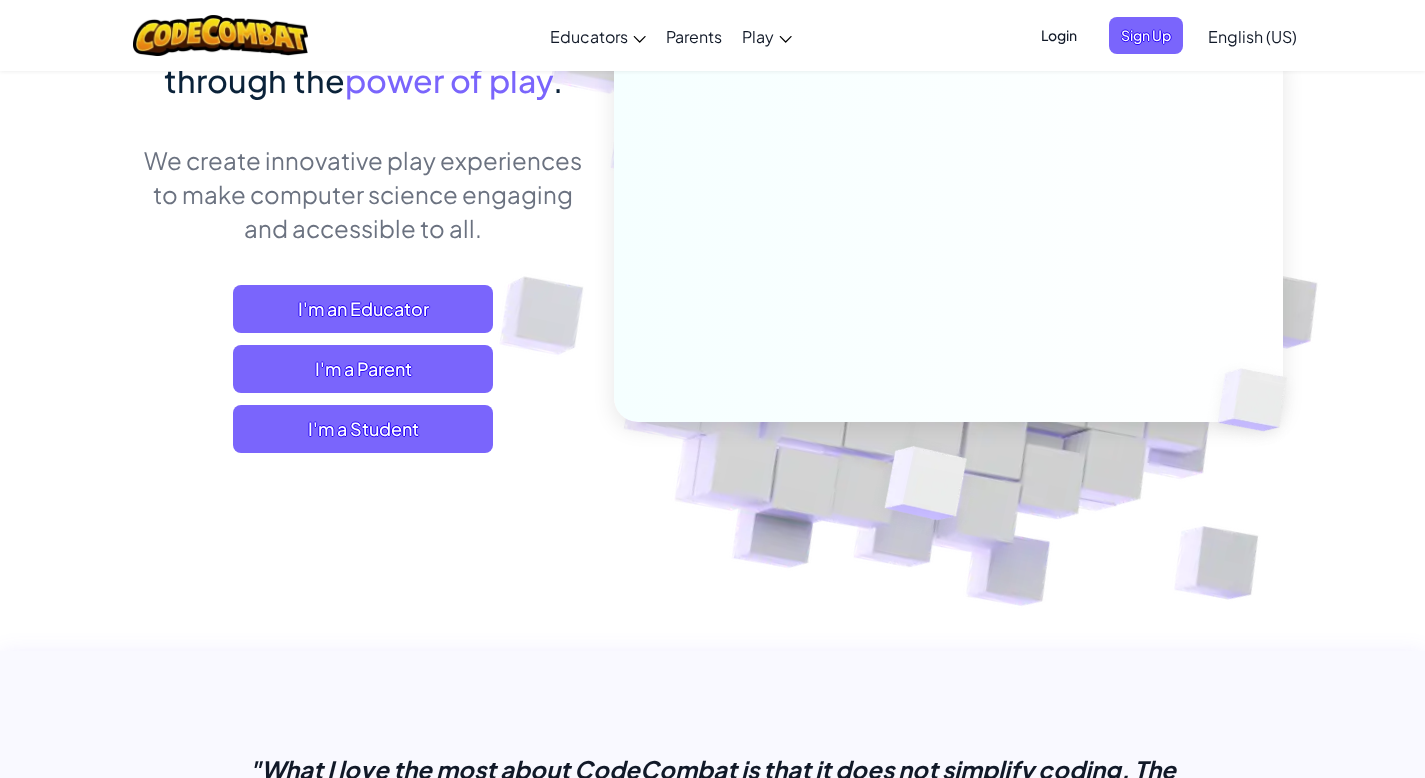scroll, scrollTop: 0, scrollLeft: 0, axis: both 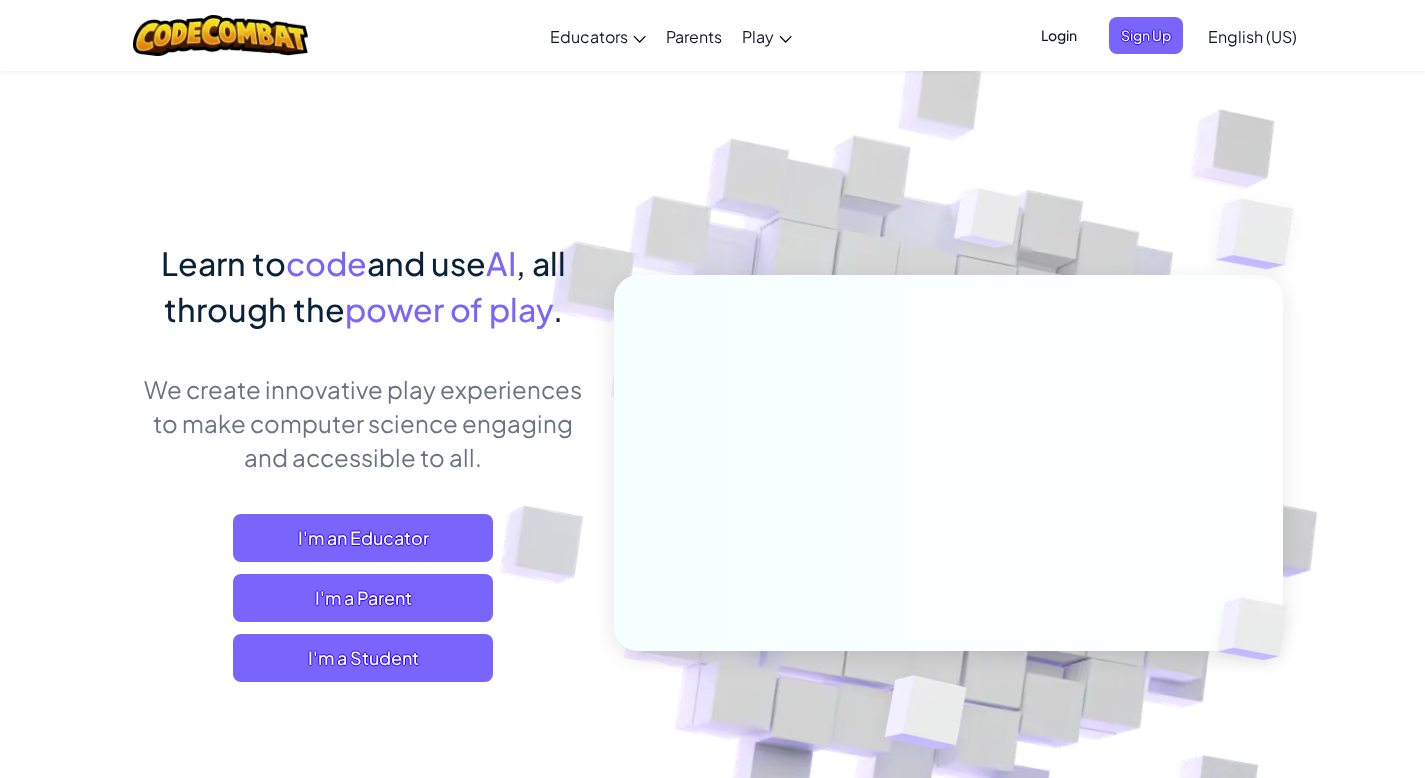 click on "and use" at bounding box center [426, 263] 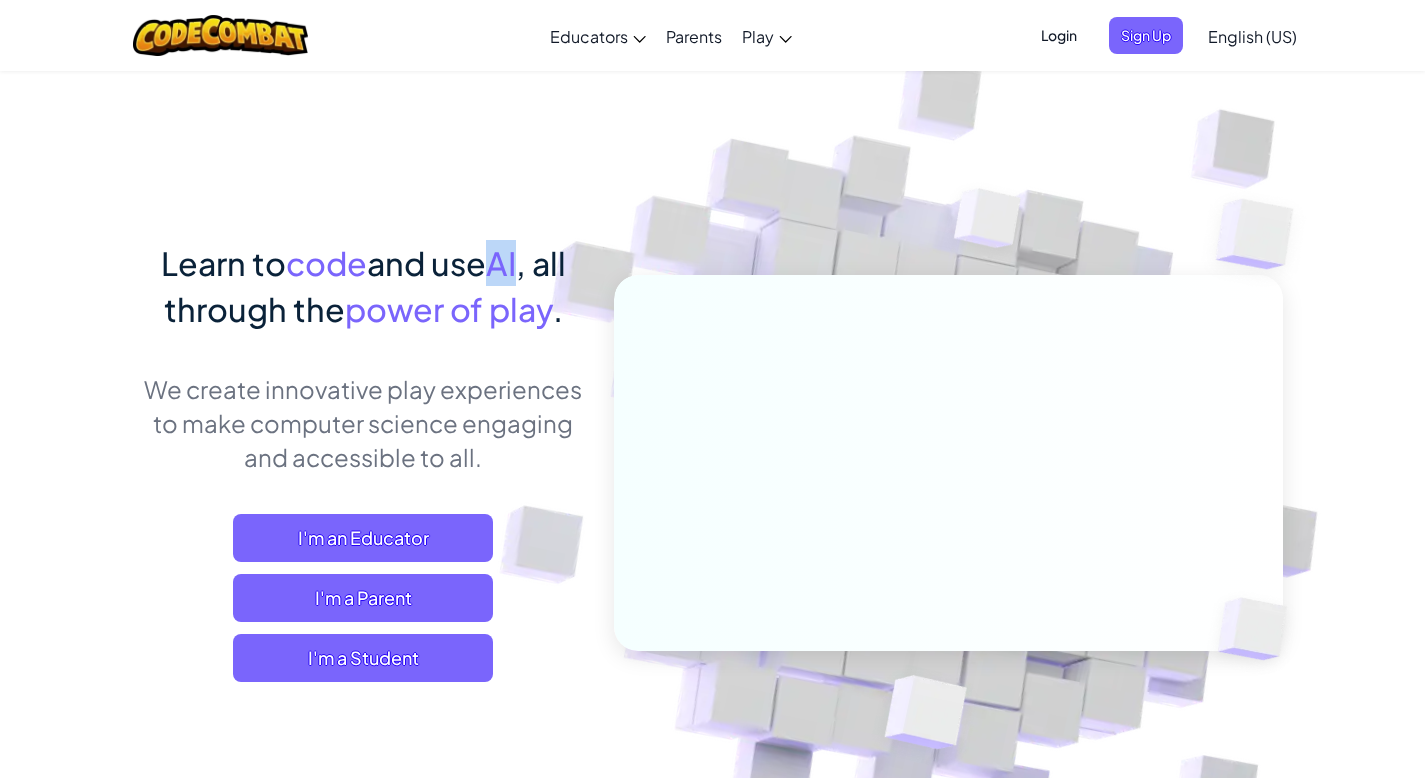 click on "AI" at bounding box center (501, 263) 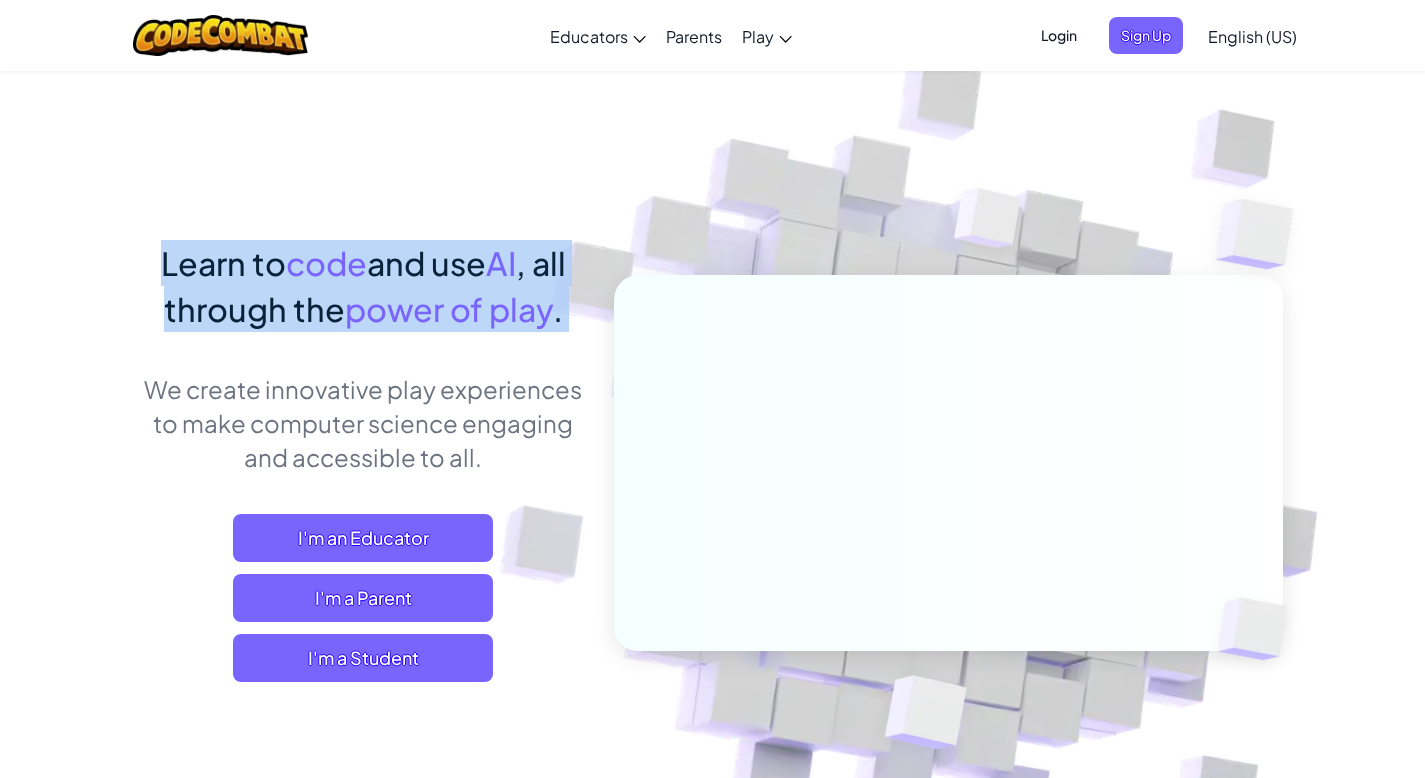click on "AI" at bounding box center [501, 263] 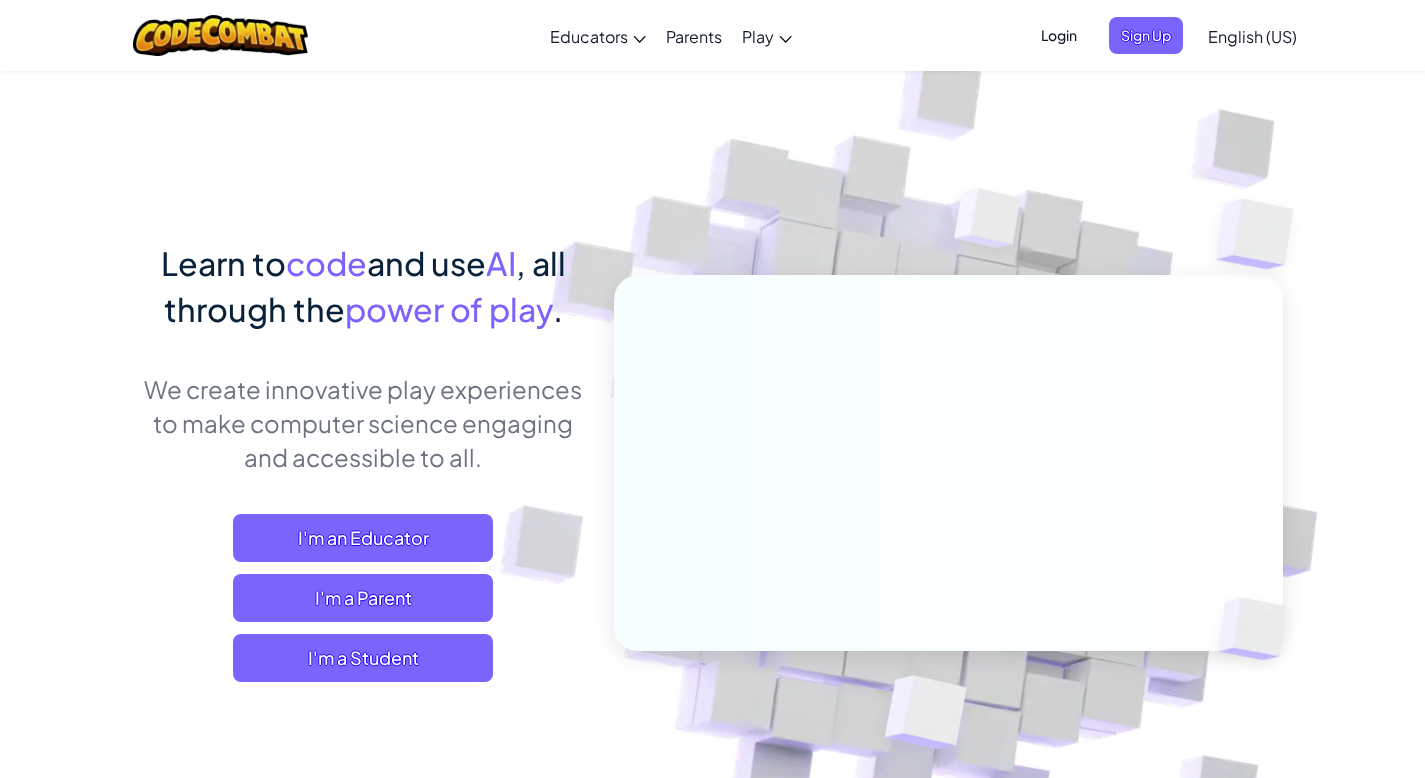 click on "We create innovative play experiences to make computer science engaging and accessible to all." at bounding box center [363, 423] 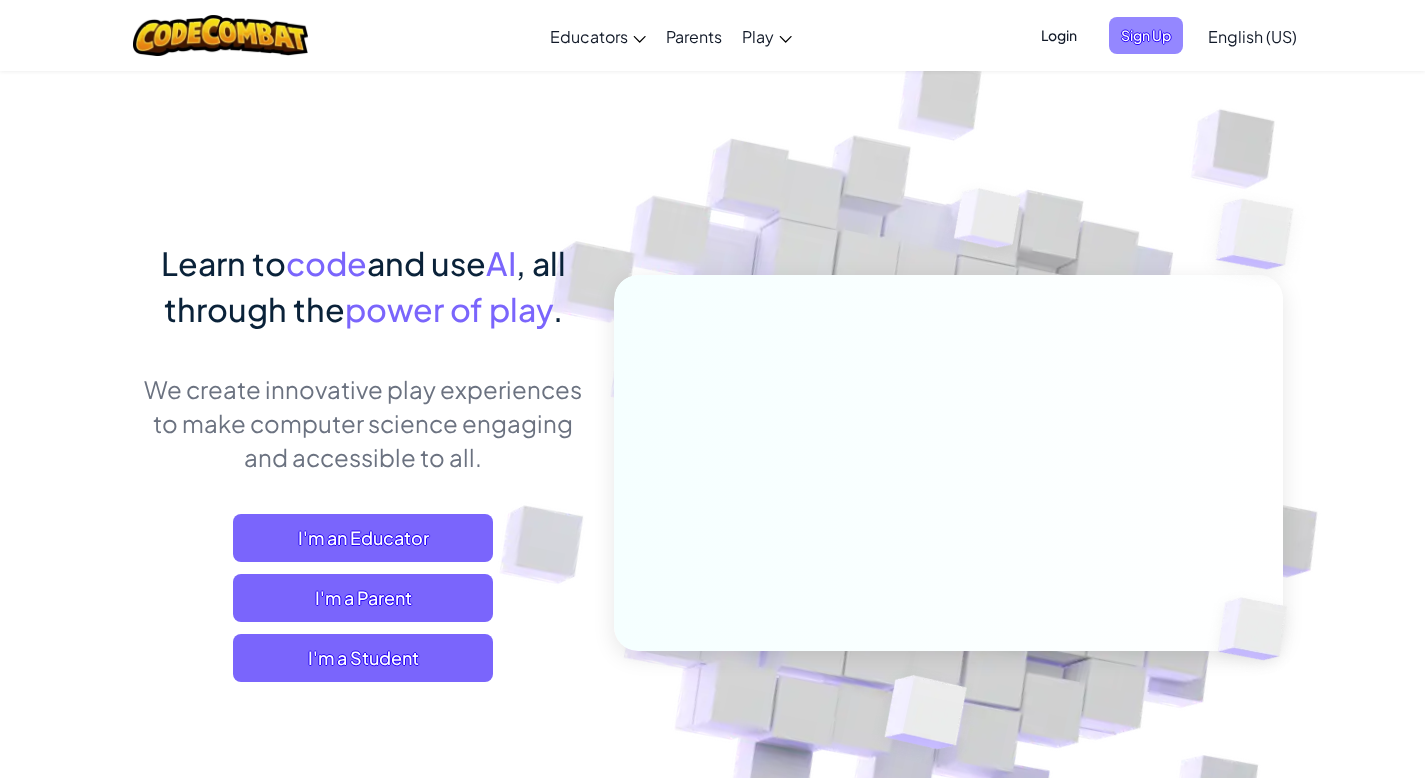 click on "Sign Up" at bounding box center [1146, 35] 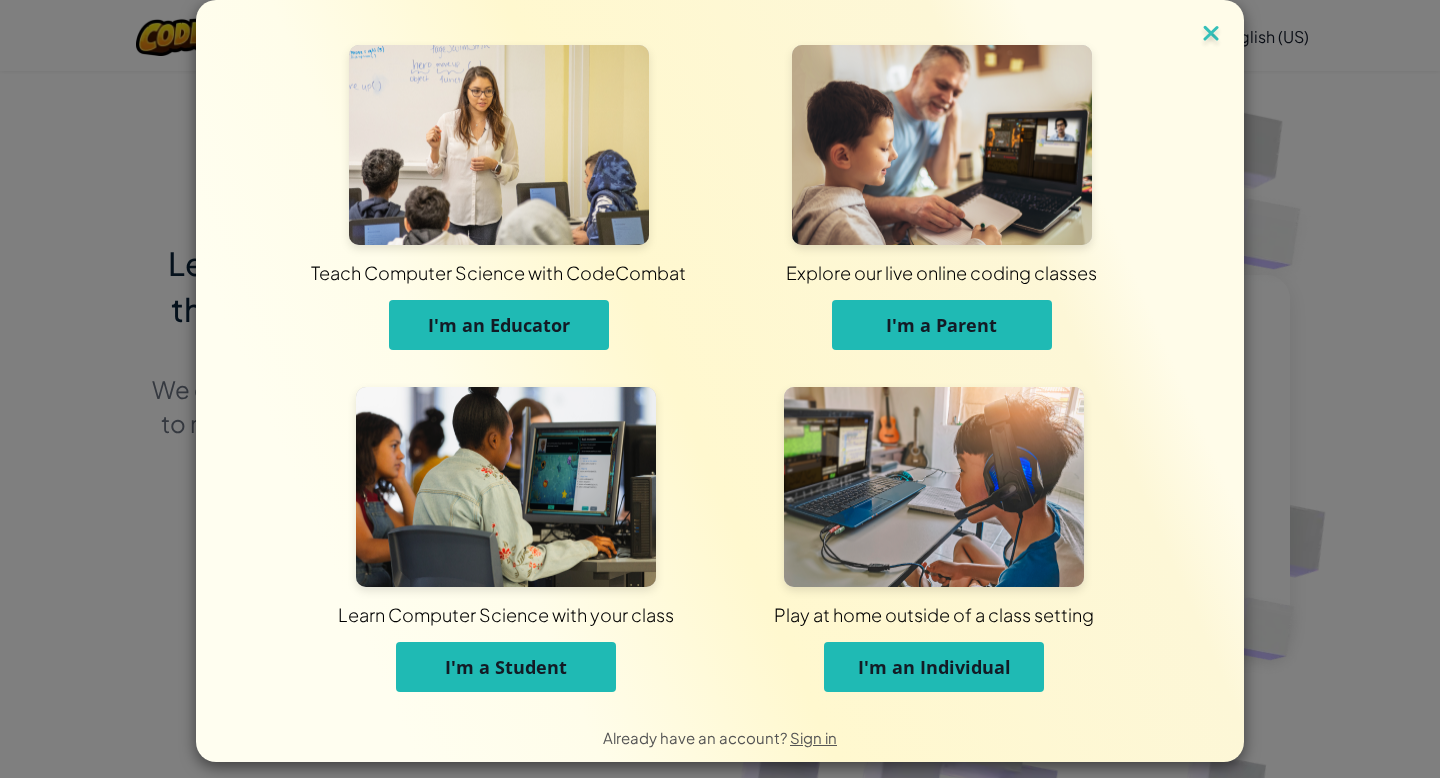 click at bounding box center (1211, 35) 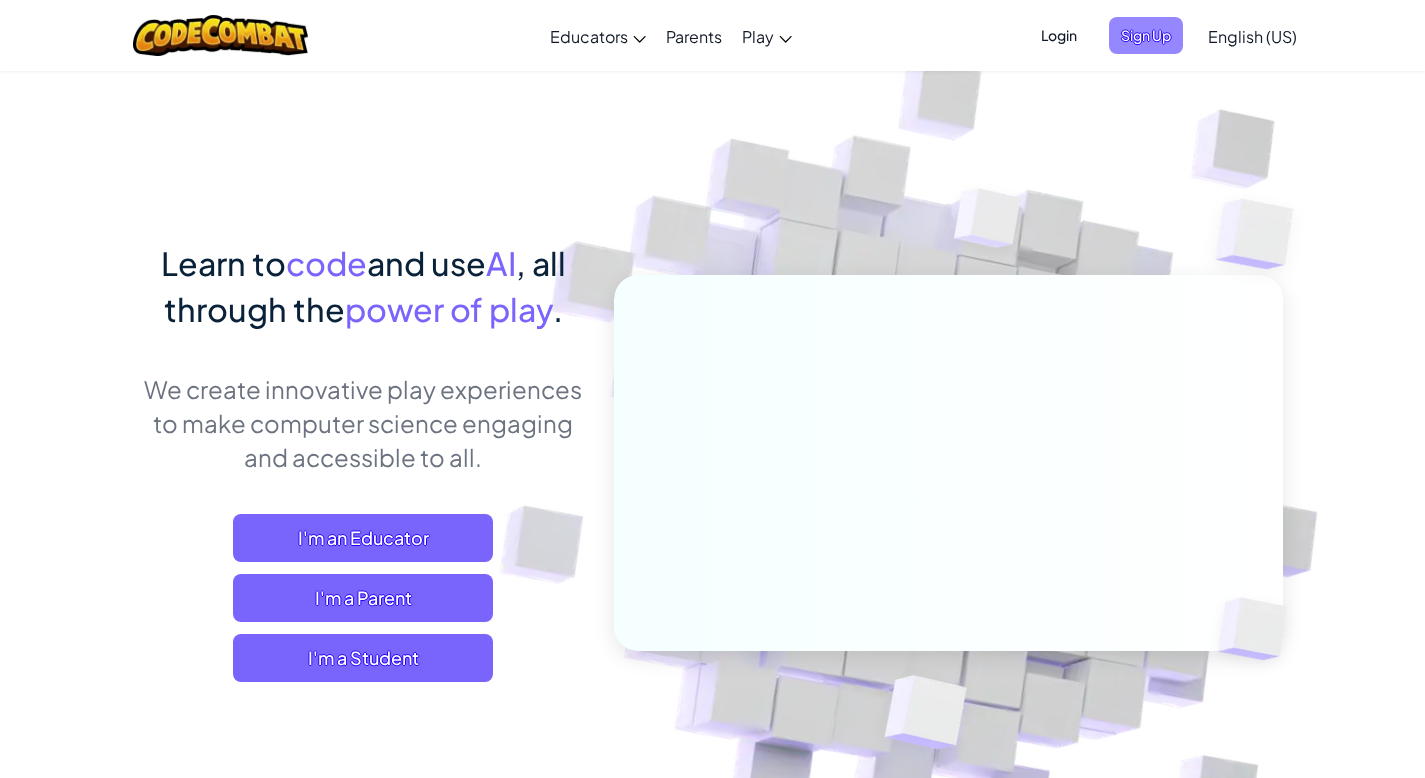 click on "Sign Up" at bounding box center (1146, 35) 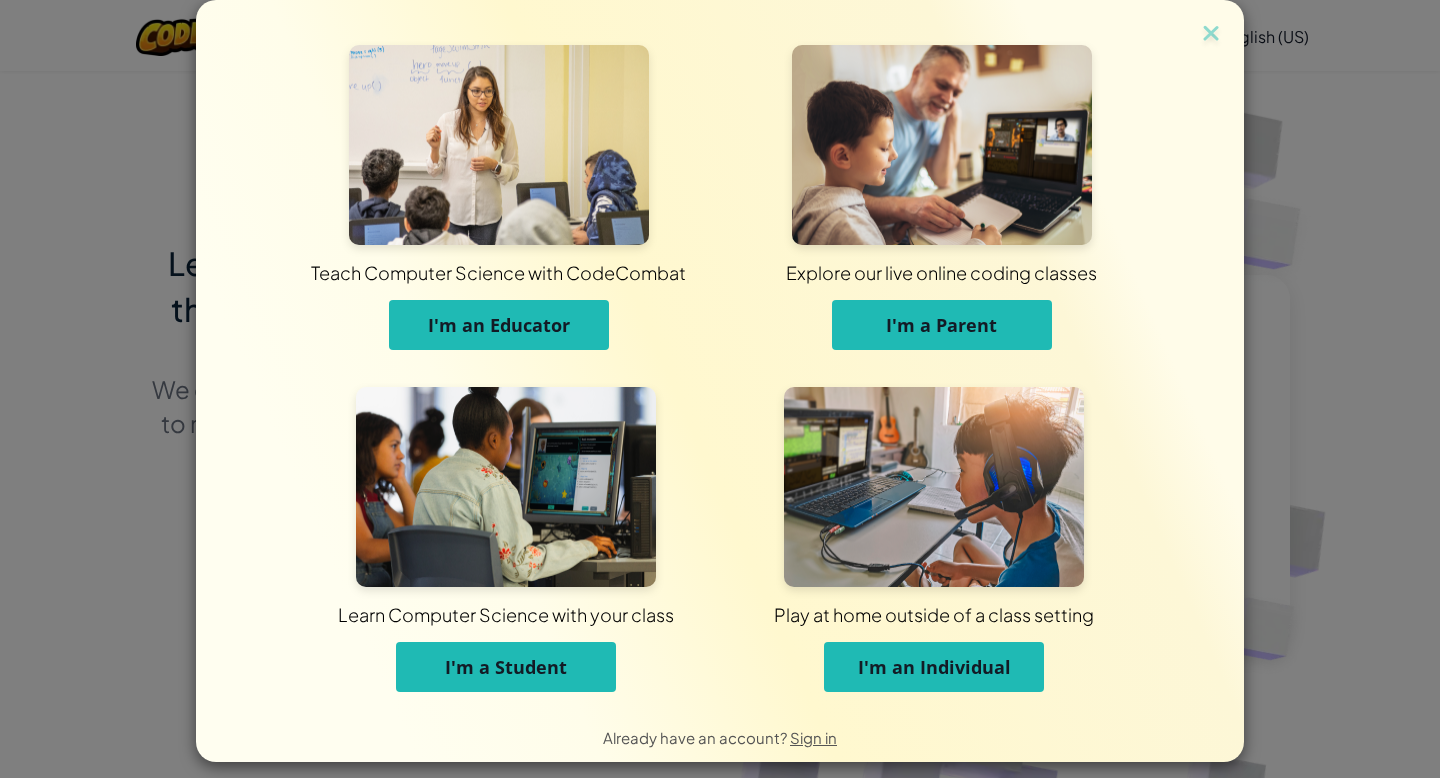click on "I'm an Individual" at bounding box center [934, 667] 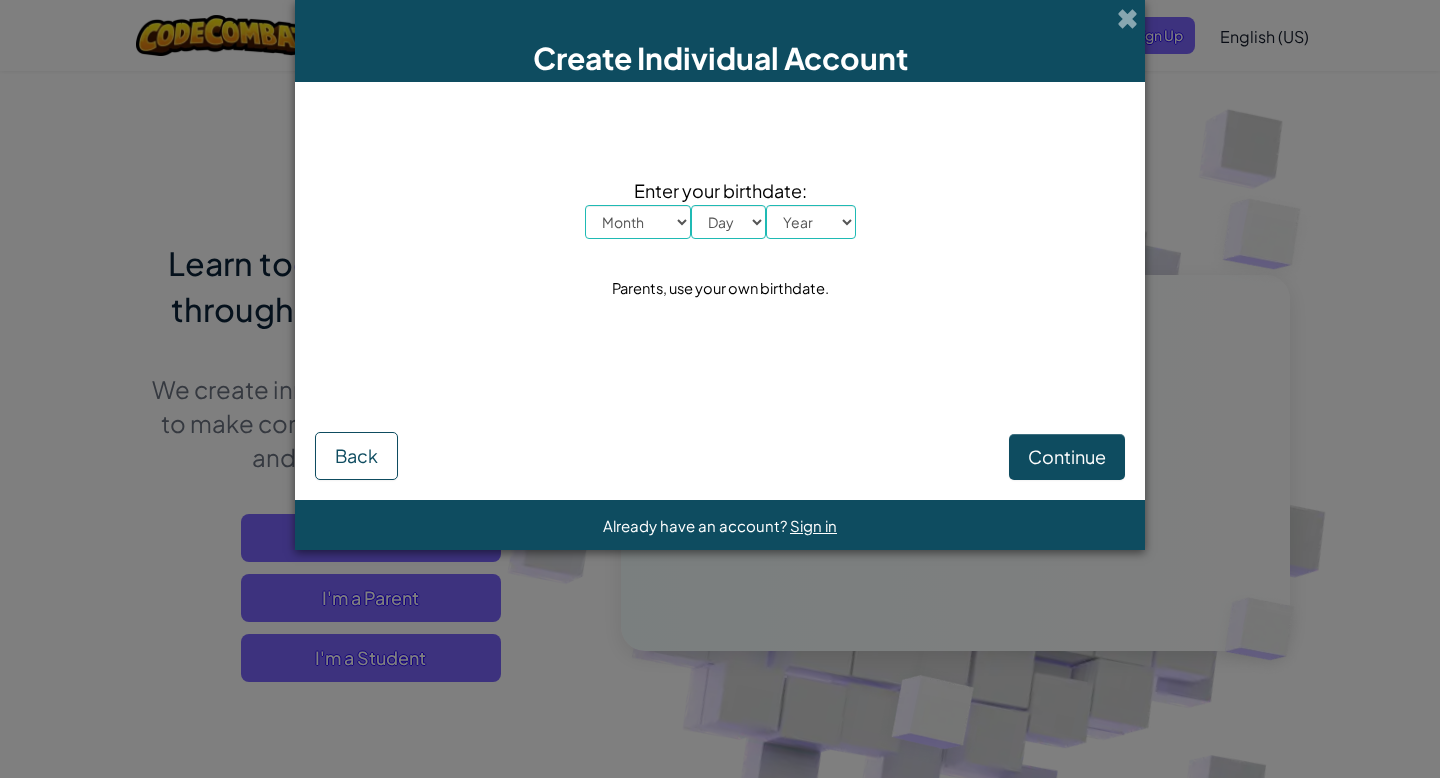 click on "Enter your birthdate: Month January February March April May June July August September October November December Day 1 2 3 4 5 6 7 8 9 10 11 12 13 14 15 16 17 18 19 20 21 22 23 24 25 26 27 28 29 30 31 Year 2025 2024 2023 2022 2021 2020 2019 2018 2017 2016 2015 2014 2013 2012 2011 2010 2009 2008 2007 2006 2005 2004 2003 2002 2001 2000 1999 1998 1997 1996 1995 1994 1993 1992 1991 1990 1989 1988 1987 1986 1985 1984 1983 1982 1981 1980 1979 1978 1977 1976 1975 1974 1973 1972 1971 1970 1969 1968 1967 1966 1965 1964 1963 1962 1961 1960 1959 1958 1957 1956 1955 1954 1953 1952 1951 1950 1949 1948 1947 1946 1945 1944 1943 1942 1941 1940 1939 1938 1937 1936 1935 1934 1933 1932 1931 1930 1929 1928 1927 Parents, use your own birthdate." at bounding box center (720, 240) 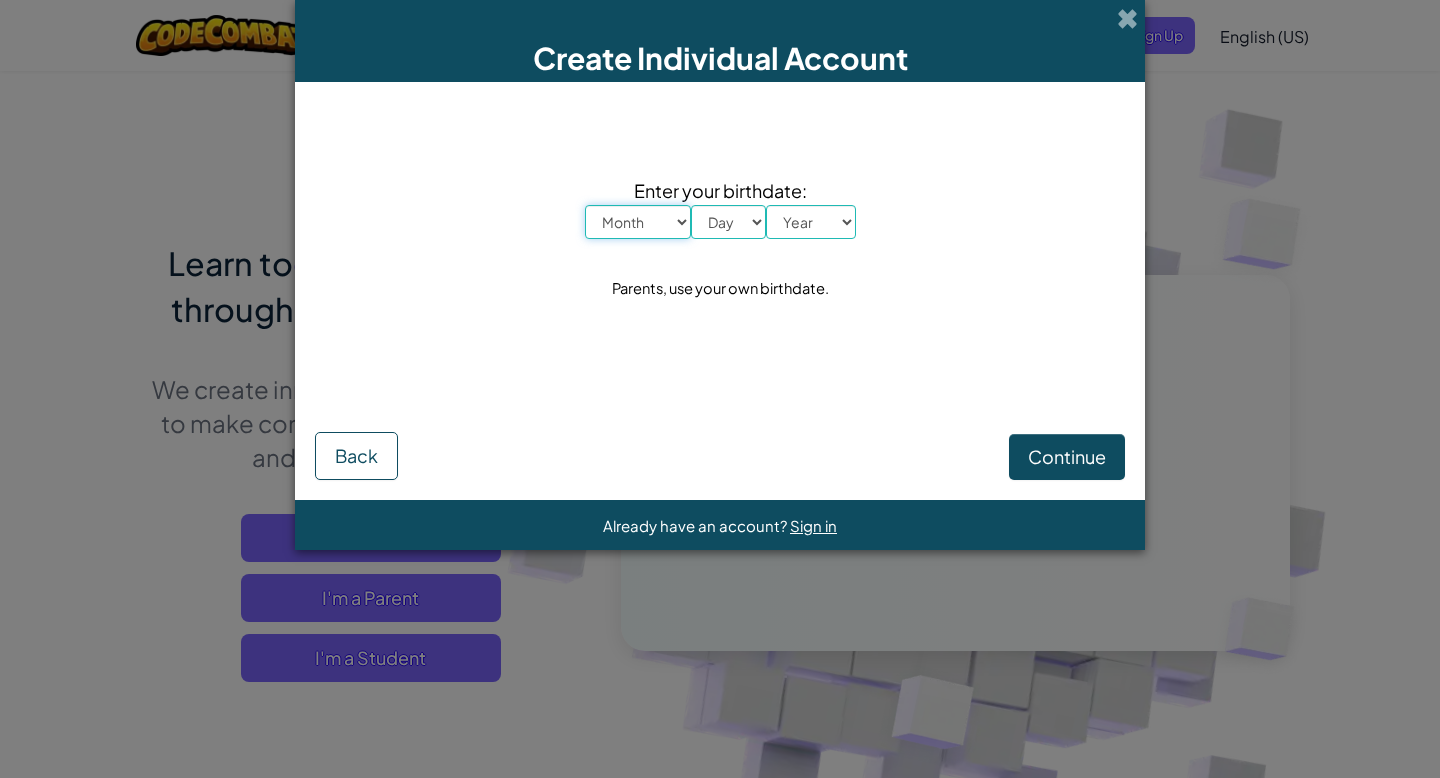click on "Month January February March April May June July August September October November December" at bounding box center (638, 222) 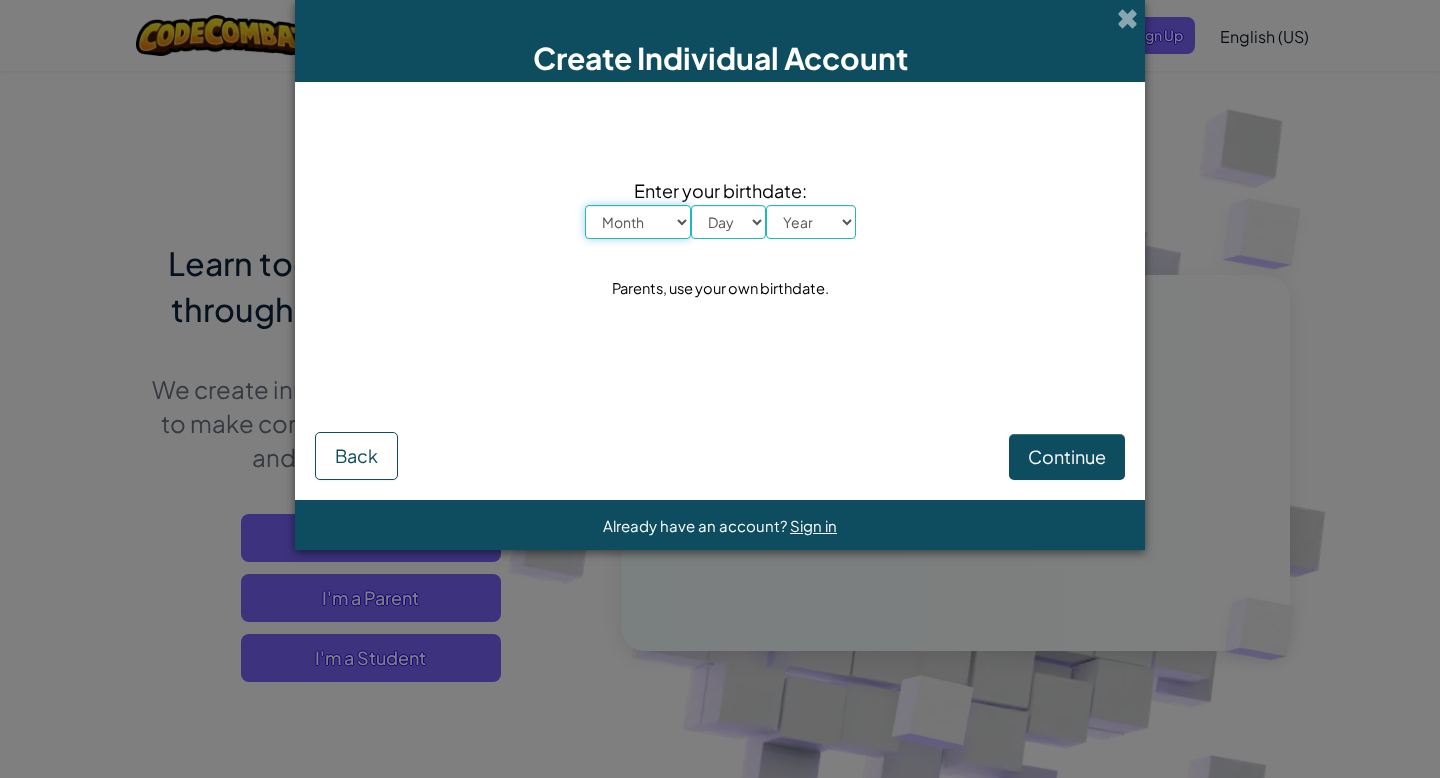 select on "12" 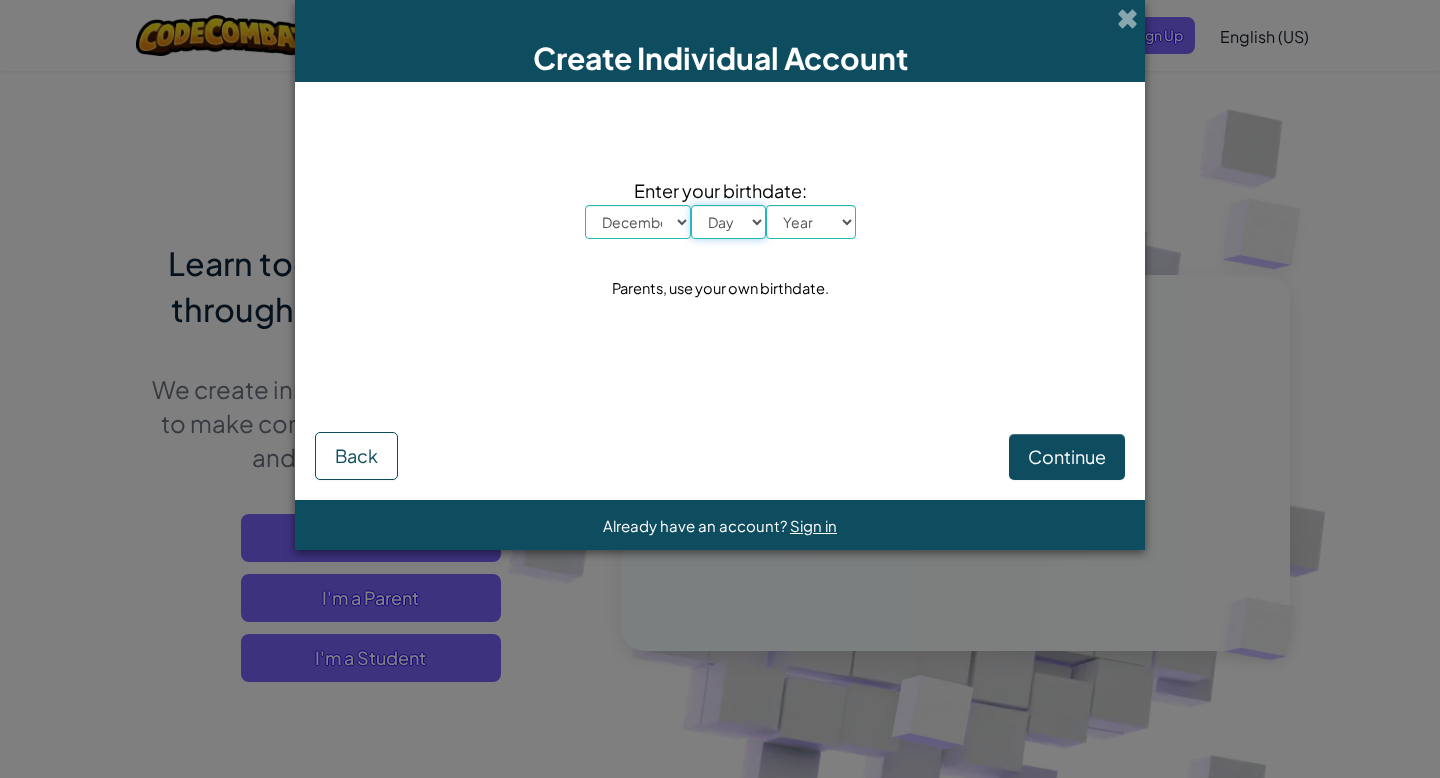 click on "Day 1 2 3 4 5 6 7 8 9 10 11 12 13 14 15 16 17 18 19 20 21 22 23 24 25 26 27 28 29 30 31" at bounding box center [728, 222] 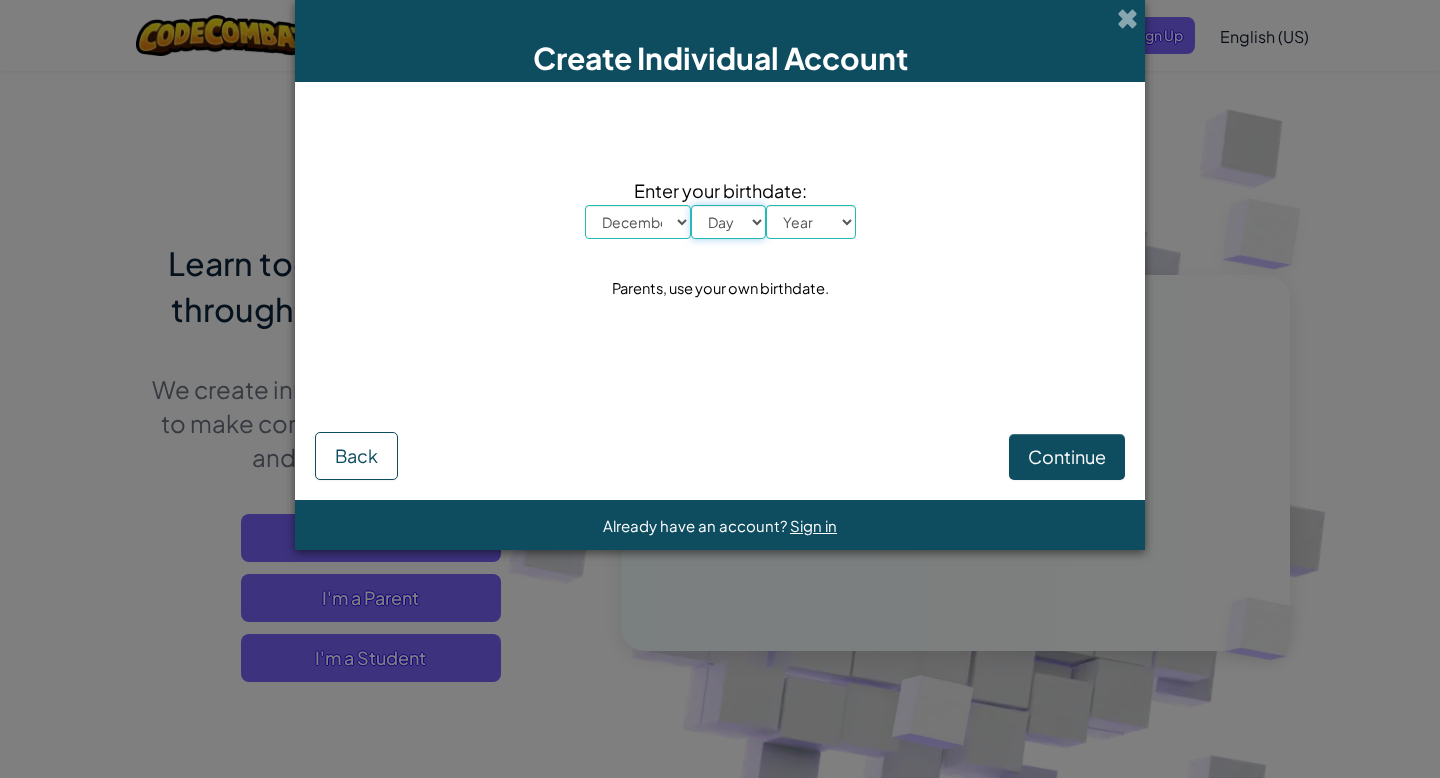 select on "18" 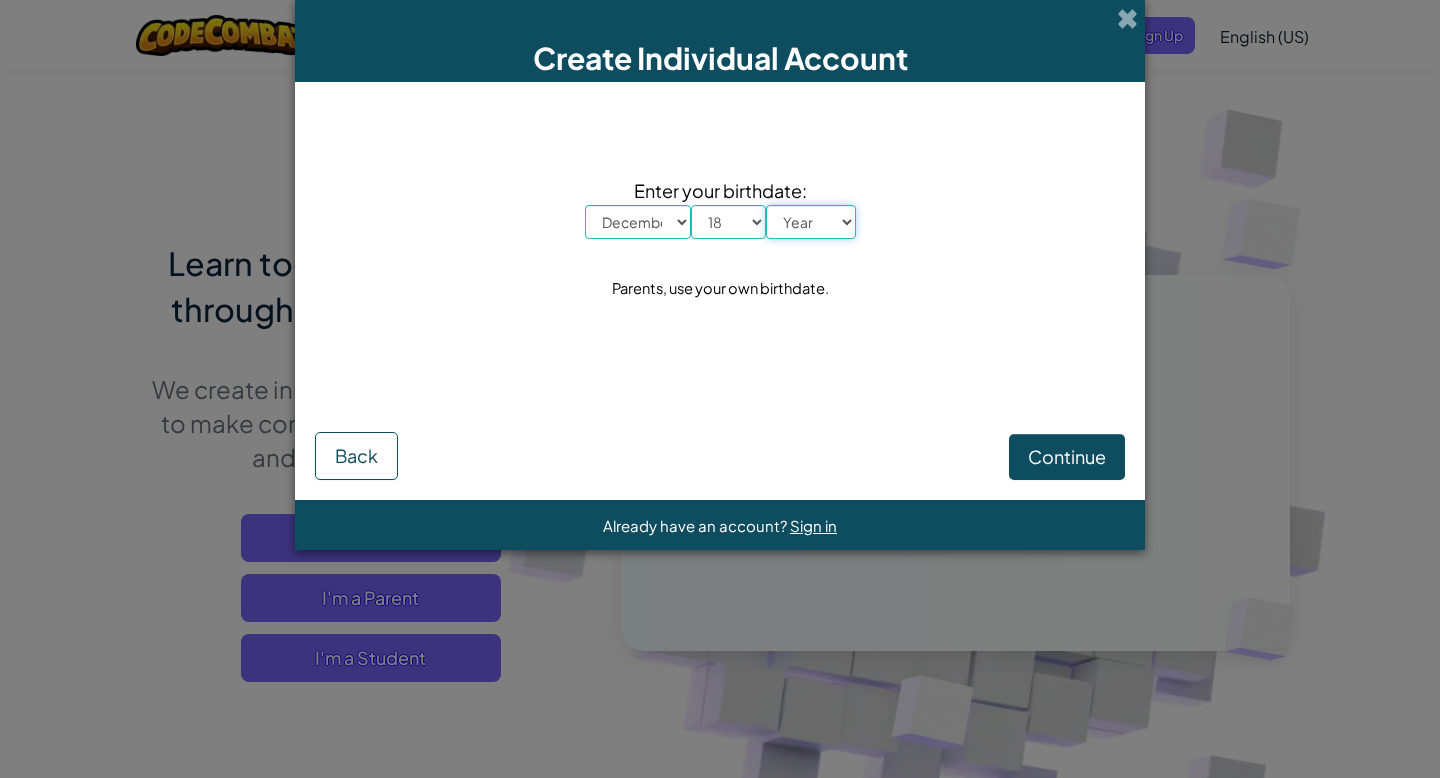 click on "Year 2025 2024 2023 2022 2021 2020 2019 2018 2017 2016 2015 2014 2013 2012 2011 2010 2009 2008 2007 2006 2005 2004 2003 2002 2001 2000 1999 1998 1997 1996 1995 1994 1993 1992 1991 1990 1989 1988 1987 1986 1985 1984 1983 1982 1981 1980 1979 1978 1977 1976 1975 1974 1973 1972 1971 1970 1969 1968 1967 1966 1965 1964 1963 1962 1961 1960 1959 1958 1957 1956 1955 1954 1953 1952 1951 1950 1949 1948 1947 1946 1945 1944 1943 1942 1941 1940 1939 1938 1937 1936 1935 1934 1933 1932 1931 1930 1929 1928 1927 1926" at bounding box center [811, 222] 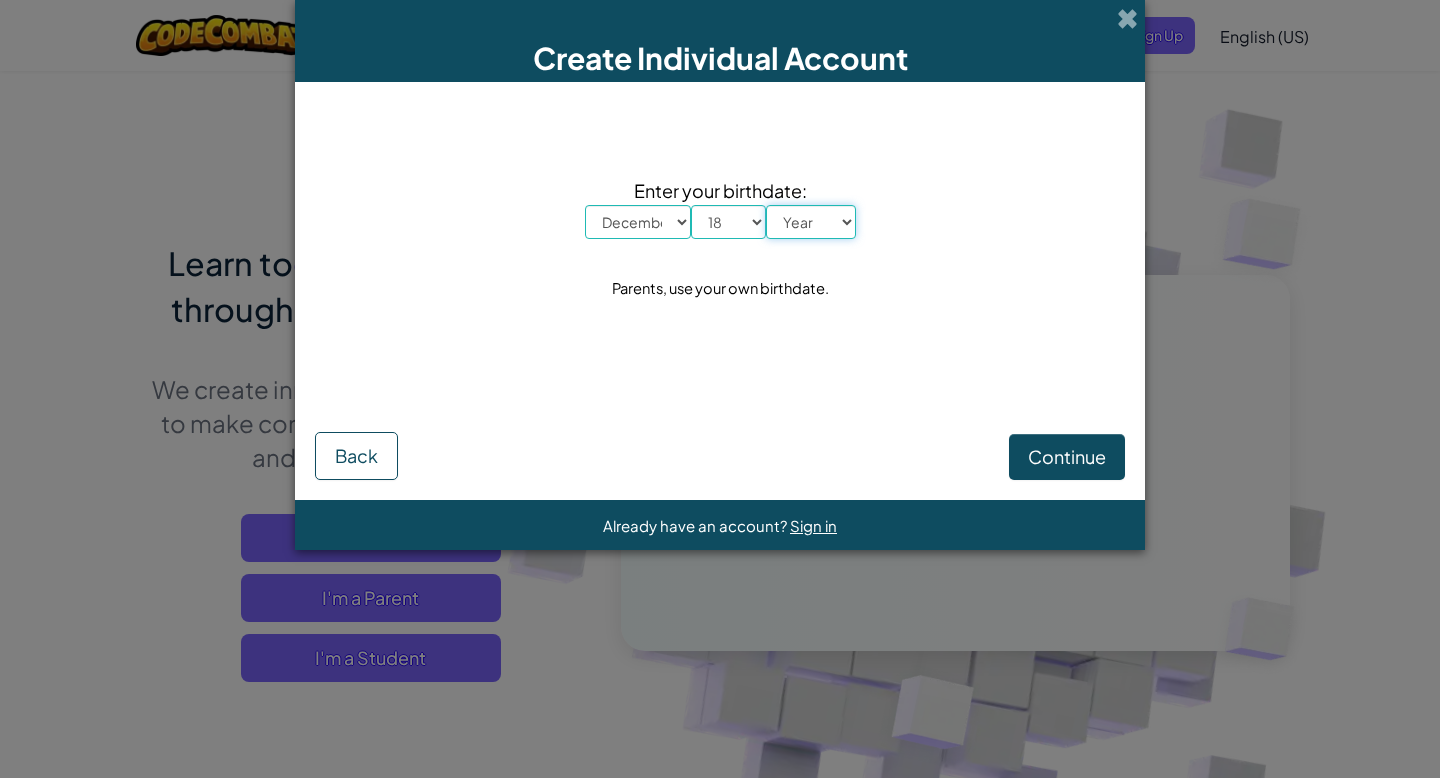 select on "2015" 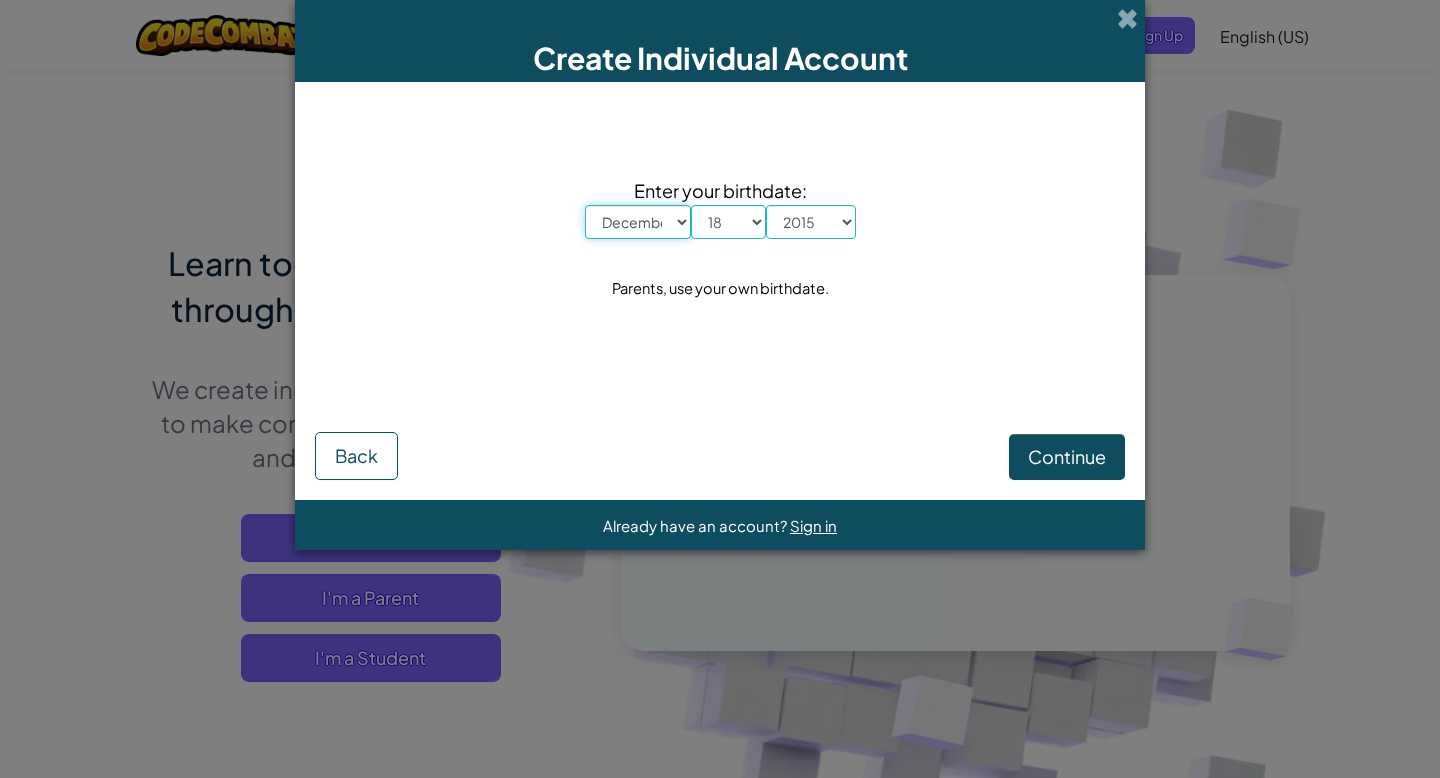 click on "Month January February March April May June July August September October November December" at bounding box center (638, 222) 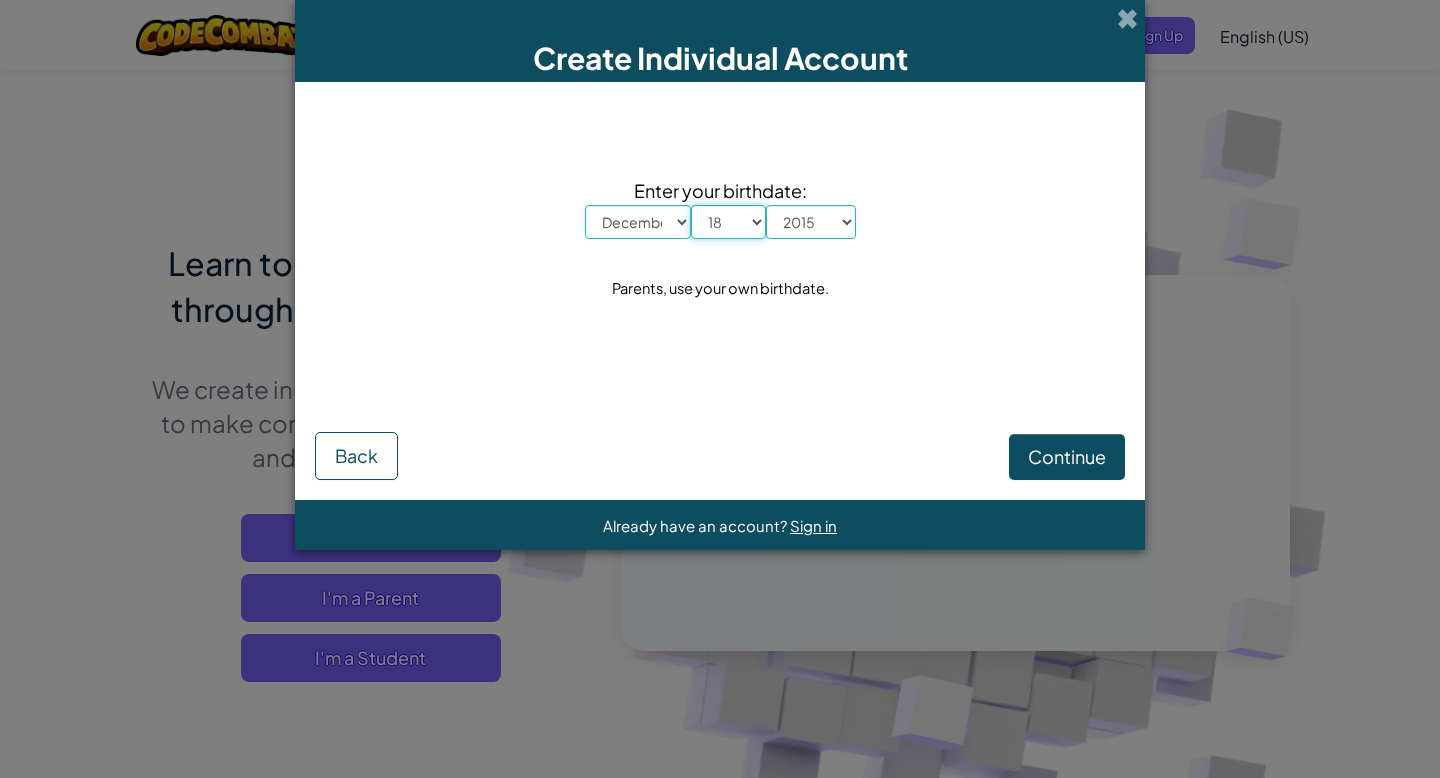click on "Day 1 2 3 4 5 6 7 8 9 10 11 12 13 14 15 16 17 18 19 20 21 22 23 24 25 26 27 28 29 30 31" at bounding box center [728, 222] 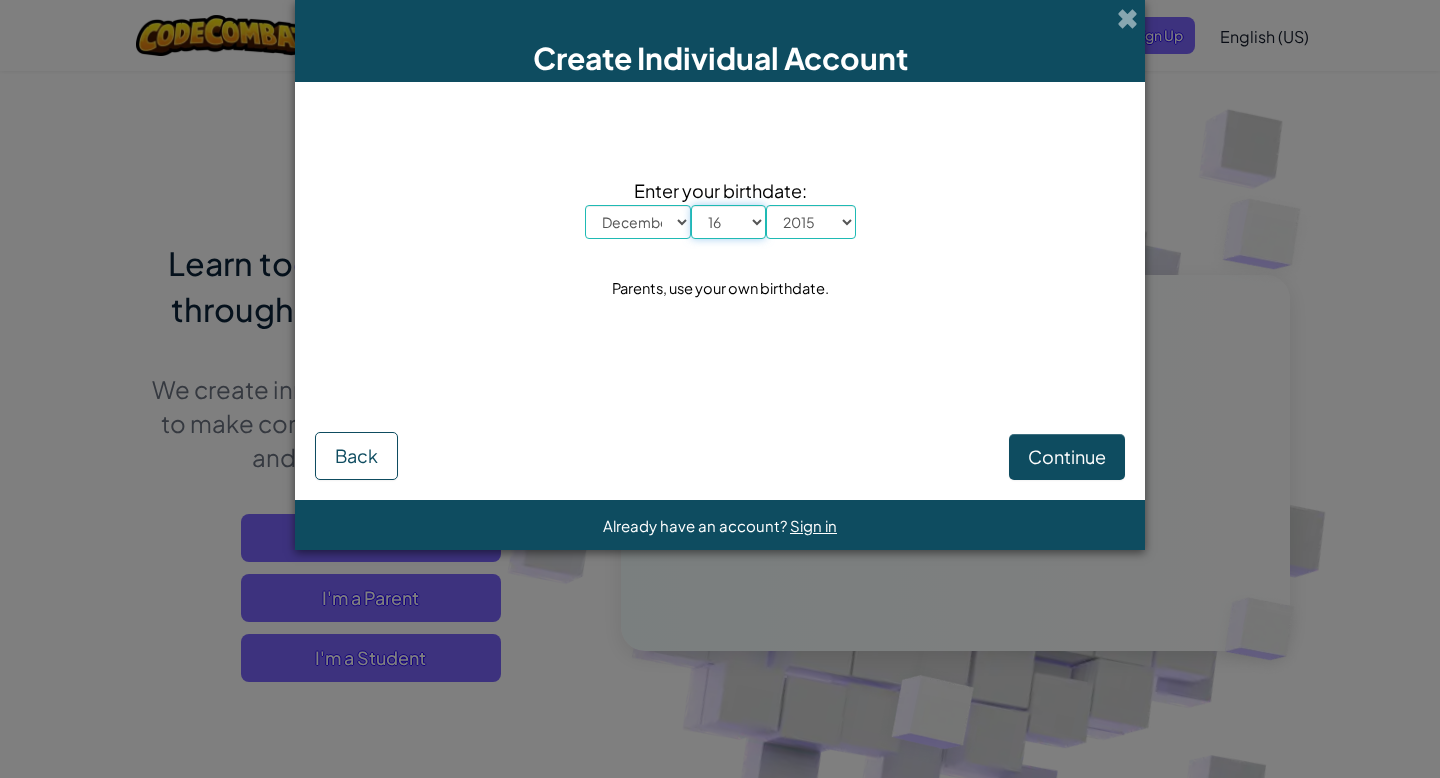 click on "Day 1 2 3 4 5 6 7 8 9 10 11 12 13 14 15 16 17 18 19 20 21 22 23 24 25 26 27 28 29 30 31" at bounding box center [728, 222] 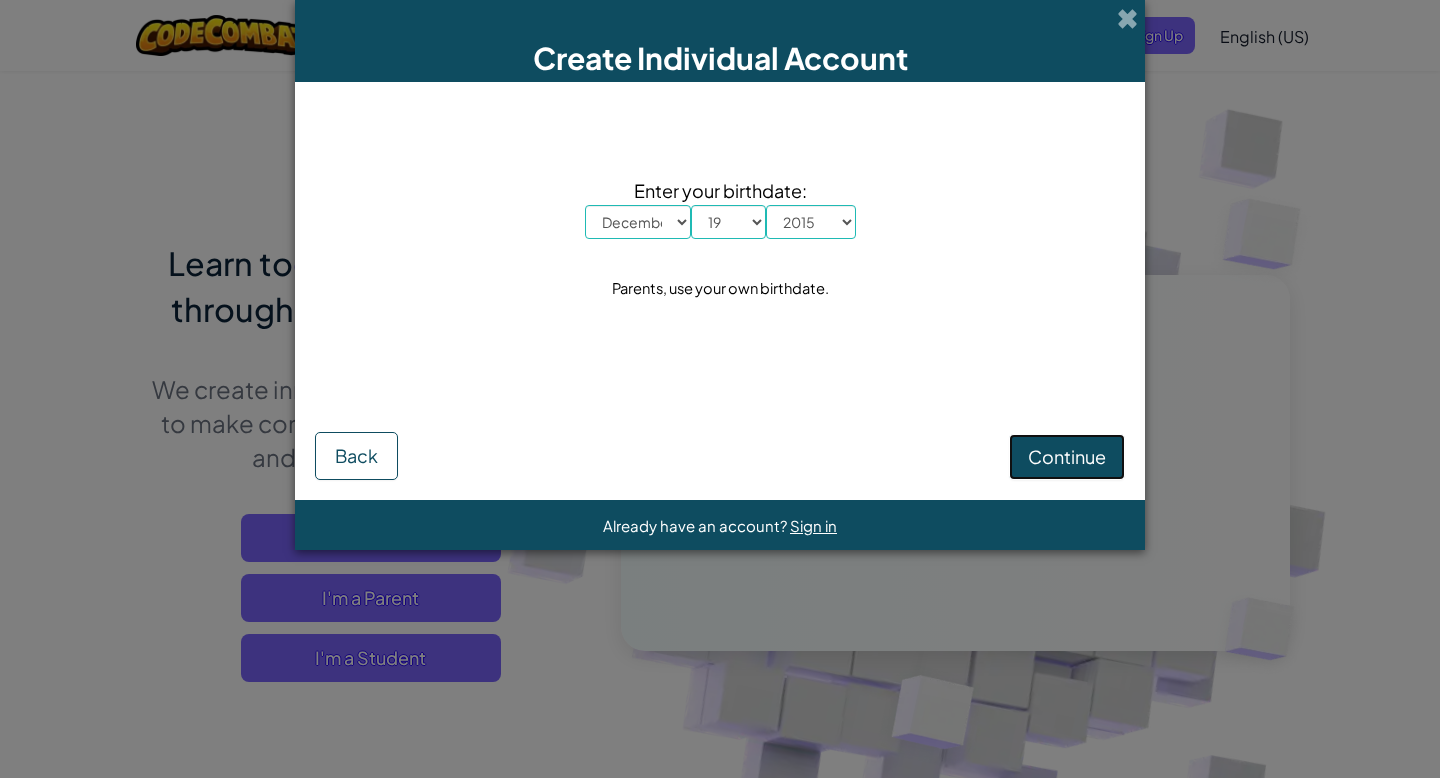 click on "Continue" at bounding box center [1067, 456] 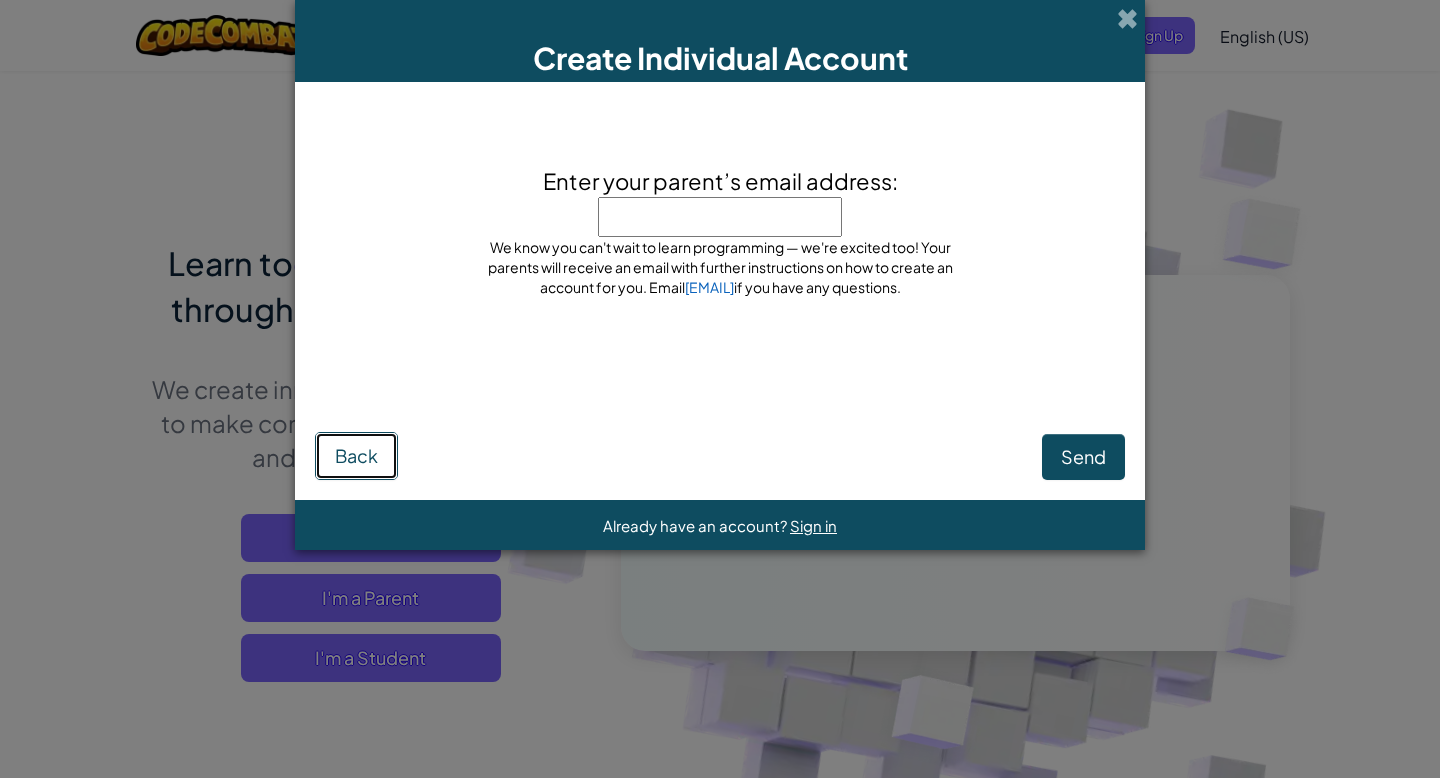 click on "Back" at bounding box center (356, 455) 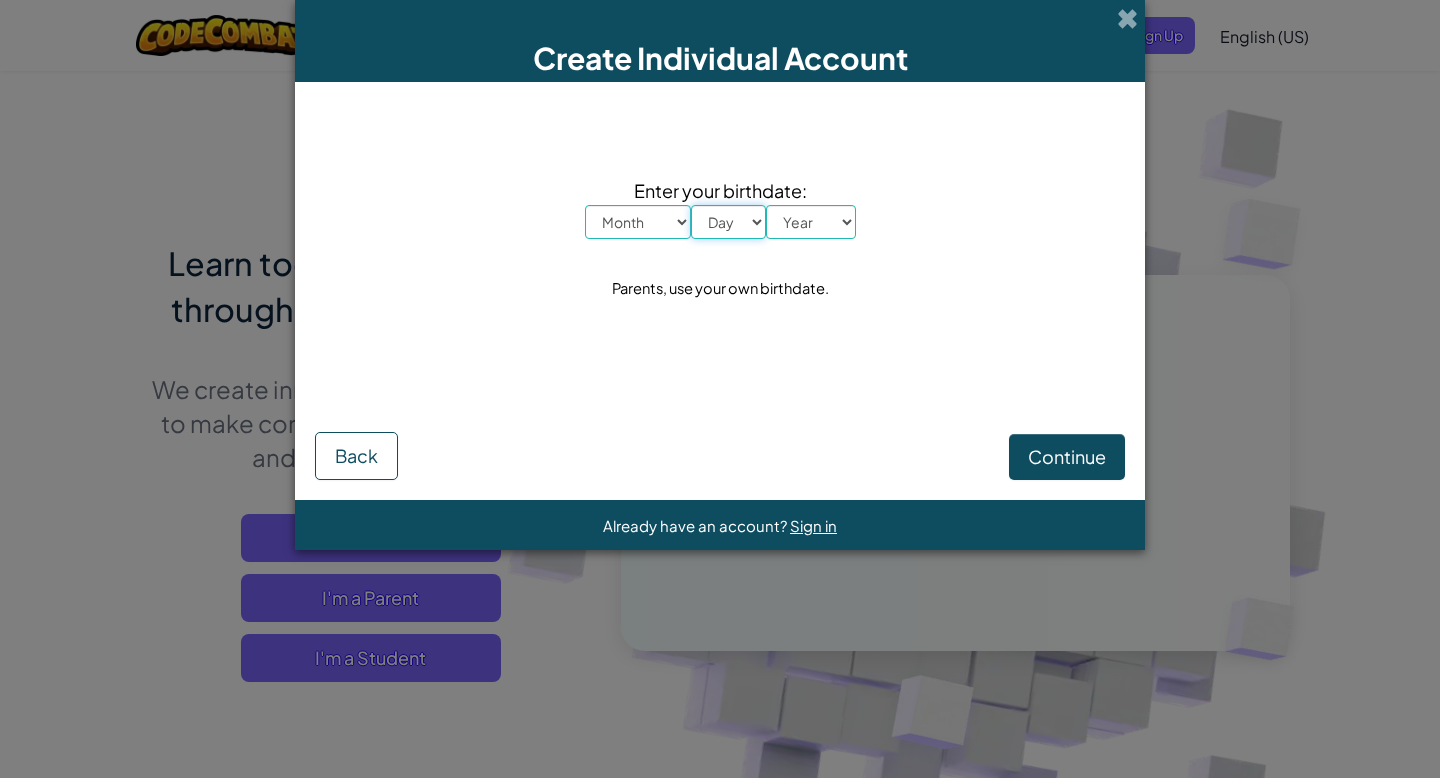 click on "Day 1 2 3 4 5 6 7 8 9 10 11 12 13 14 15 16 17 18 19 20 21 22 23 24 25 26 27 28 29 30 31" at bounding box center [728, 222] 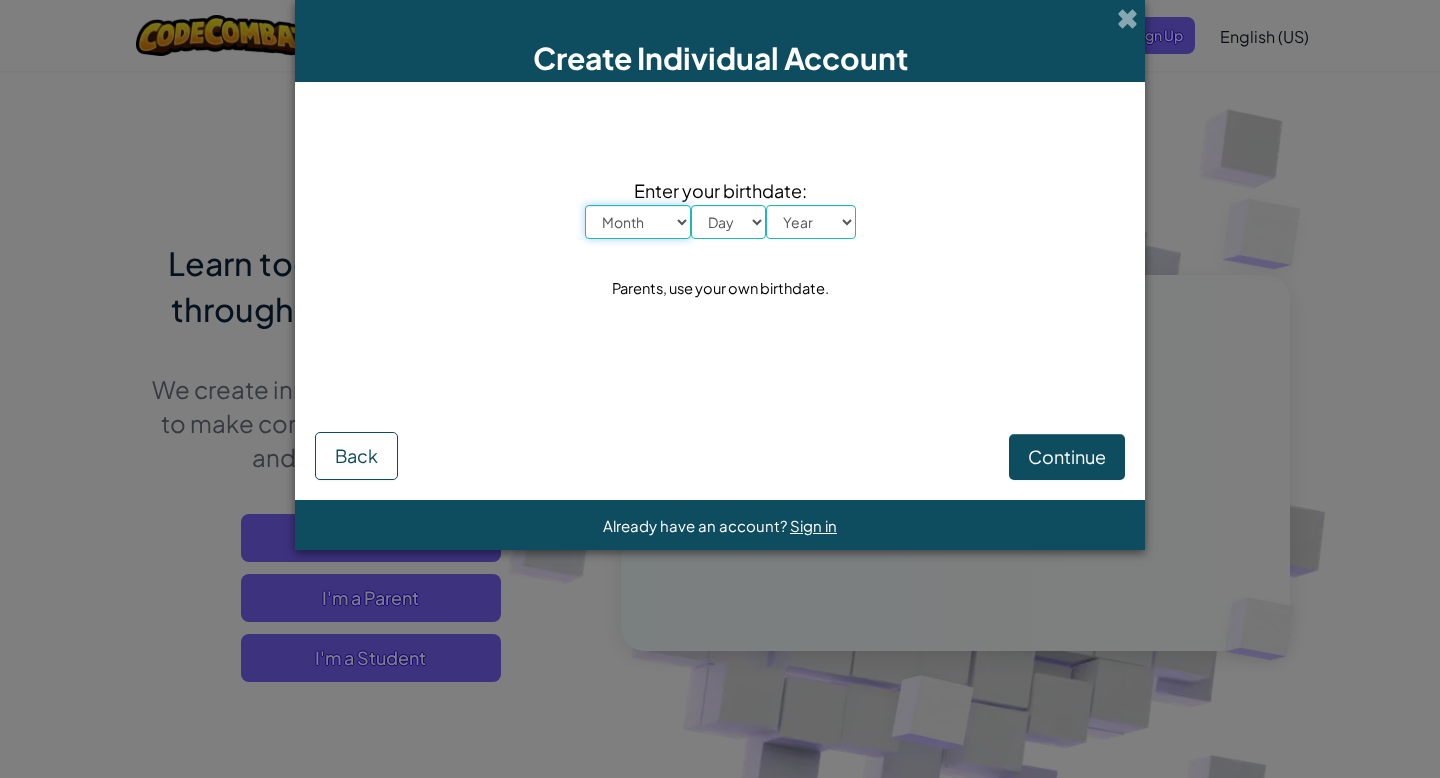click on "Month January February March April May June July August September October November December" at bounding box center [638, 222] 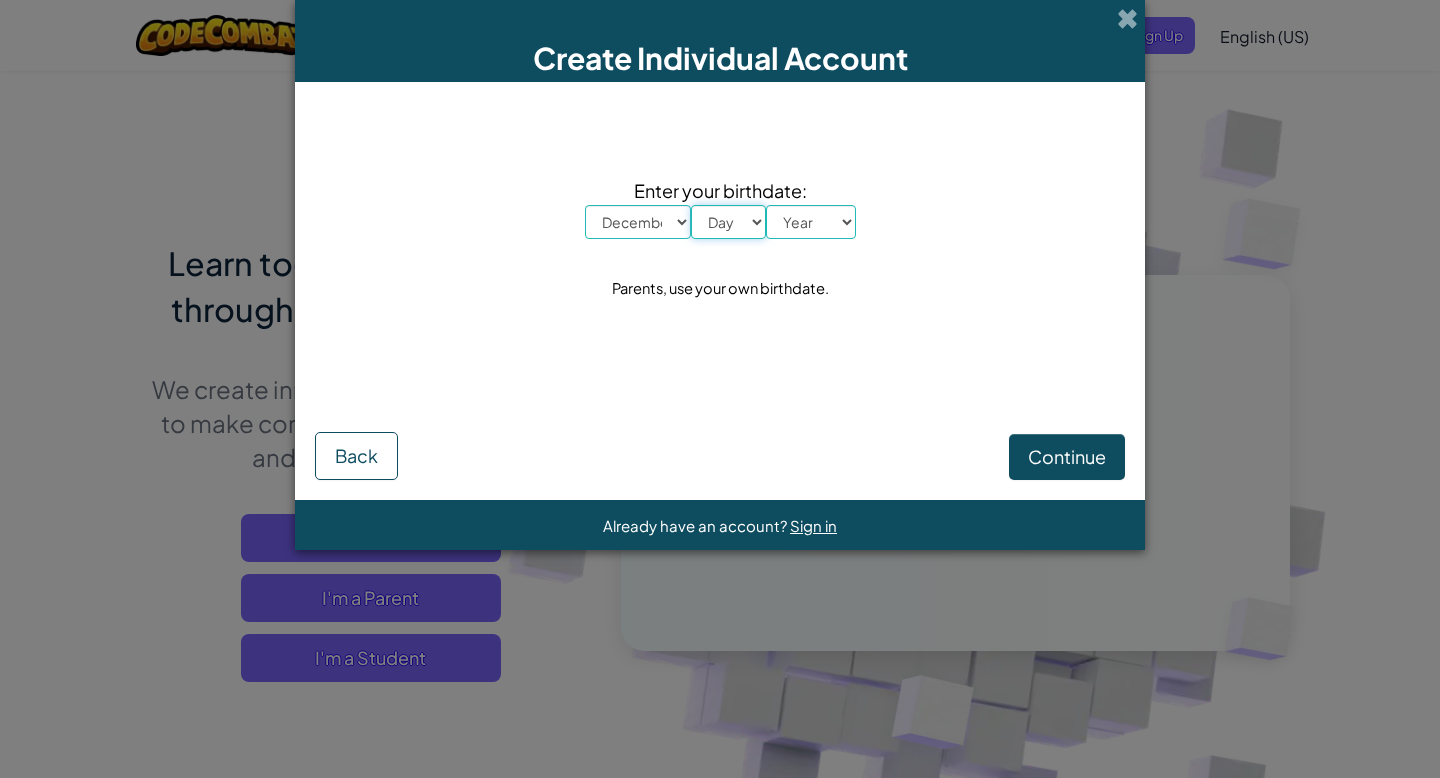 click on "Day 1 2 3 4 5 6 7 8 9 10 11 12 13 14 15 16 17 18 19 20 21 22 23 24 25 26 27 28 29 30 31" at bounding box center (728, 222) 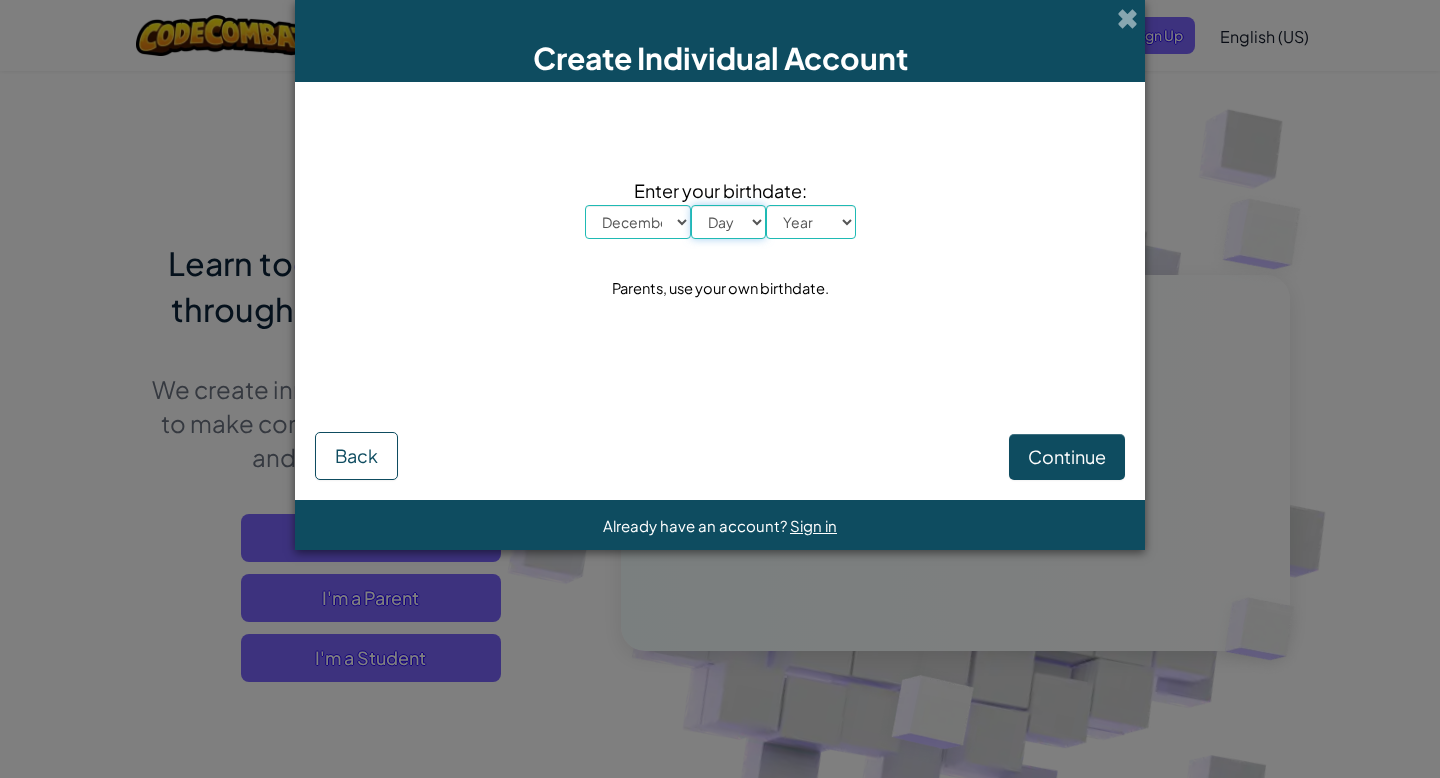 select on "18" 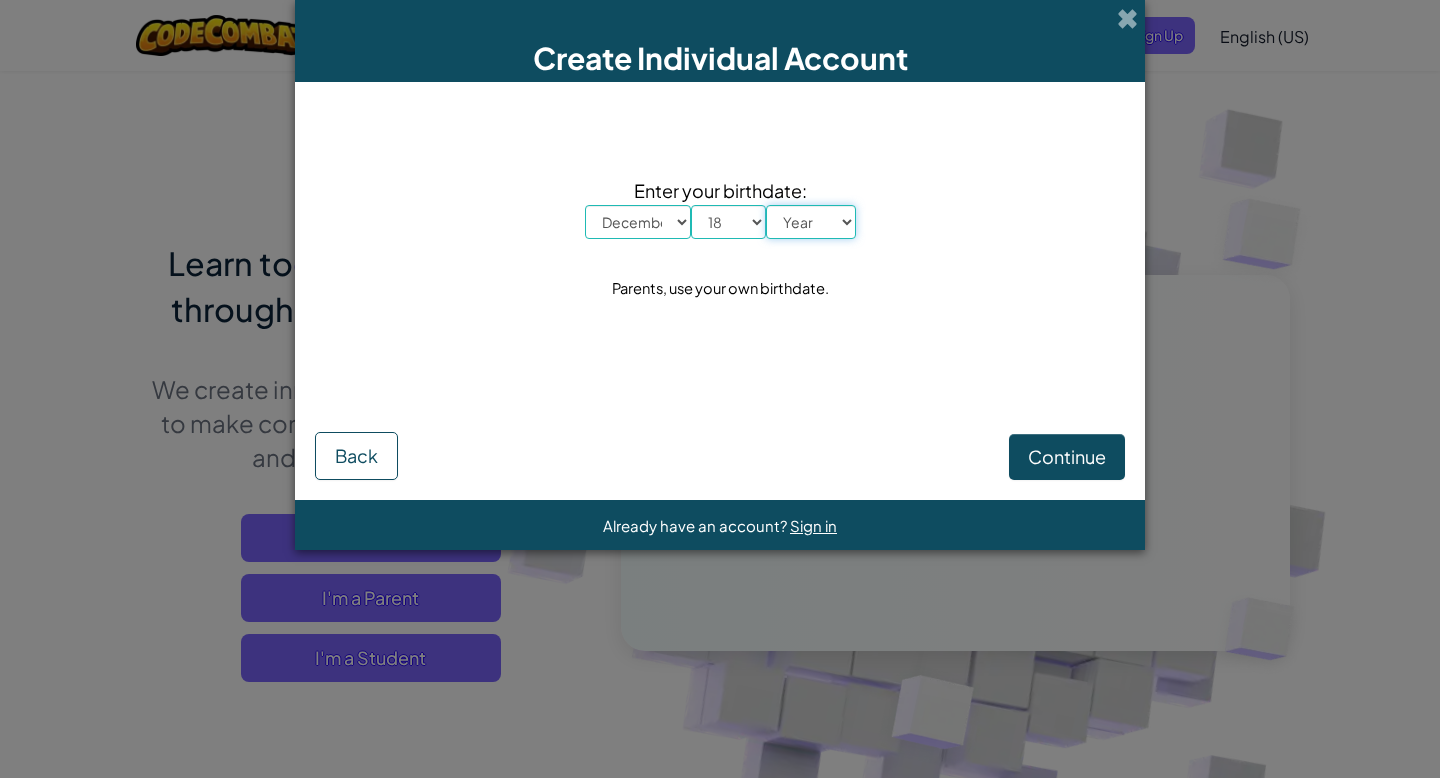 click on "Year 2025 2024 2023 2022 2021 2020 2019 2018 2017 2016 2015 2014 2013 2012 2011 2010 2009 2008 2007 2006 2005 2004 2003 2002 2001 2000 1999 1998 1997 1996 1995 1994 1993 1992 1991 1990 1989 1988 1987 1986 1985 1984 1983 1982 1981 1980 1979 1978 1977 1976 1975 1974 1973 1972 1971 1970 1969 1968 1967 1966 1965 1964 1963 1962 1961 1960 1959 1958 1957 1956 1955 1954 1953 1952 1951 1950 1949 1948 1947 1946 1945 1944 1943 1942 1941 1940 1939 1938 1937 1936 1935 1934 1933 1932 1931 1930 1929 1928 1927 1926" at bounding box center [811, 222] 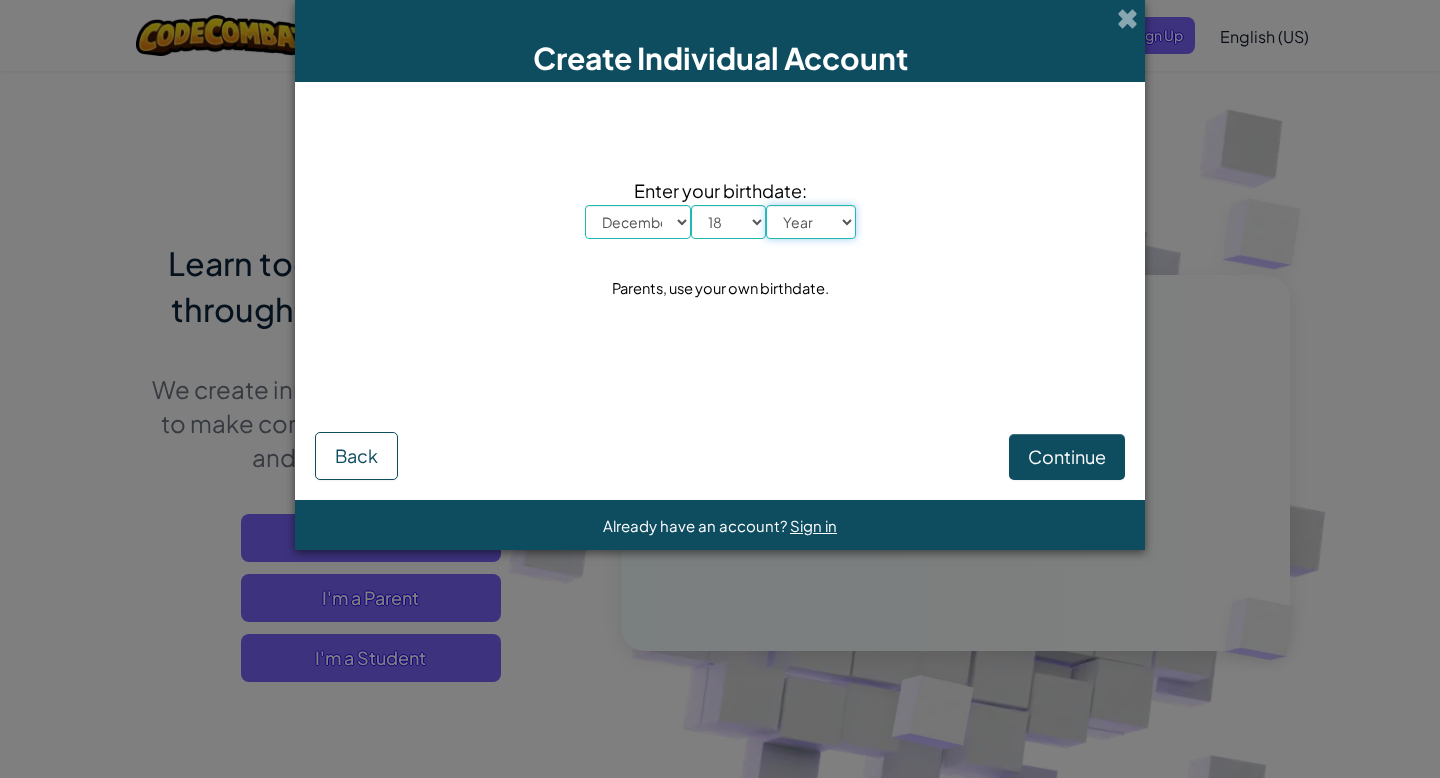 select on "2015" 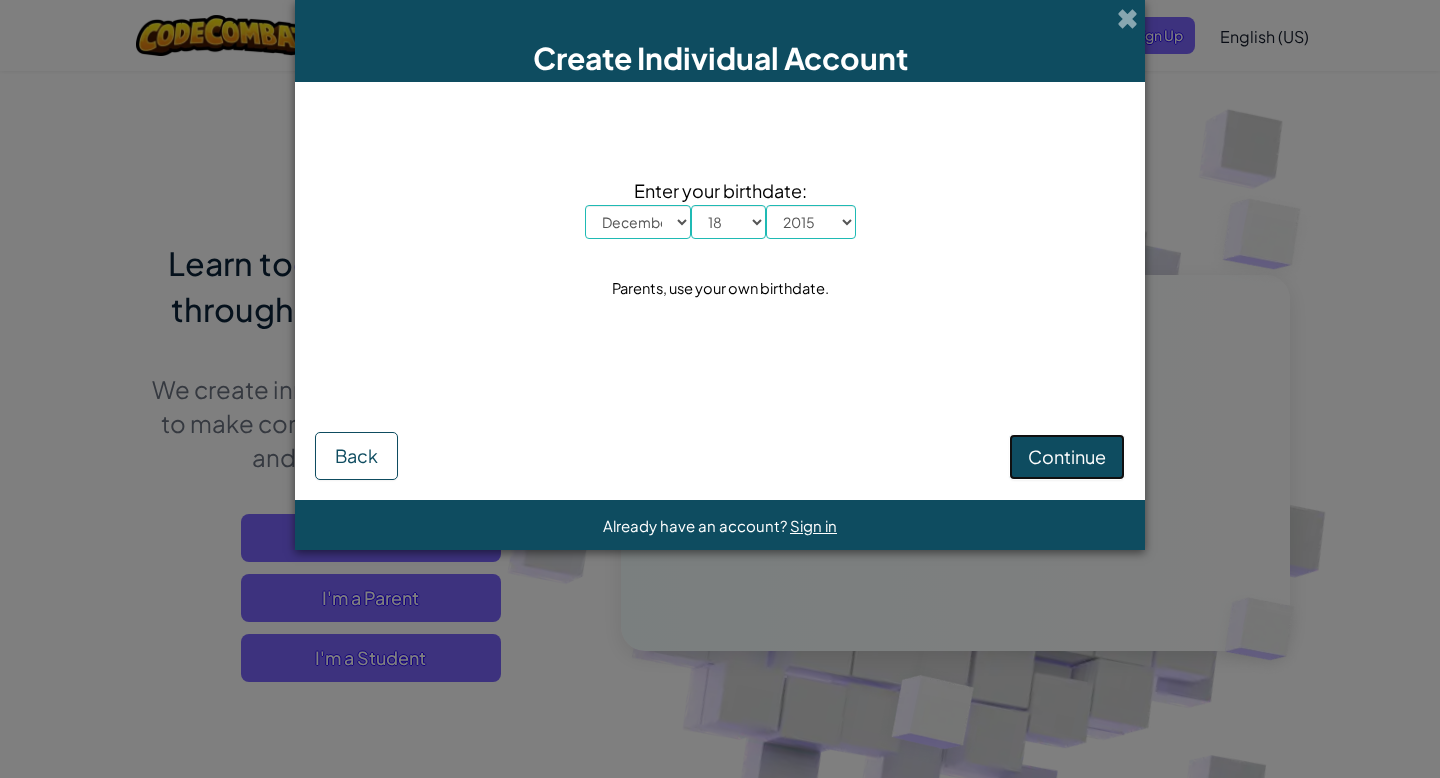 click on "Continue" at bounding box center [1067, 456] 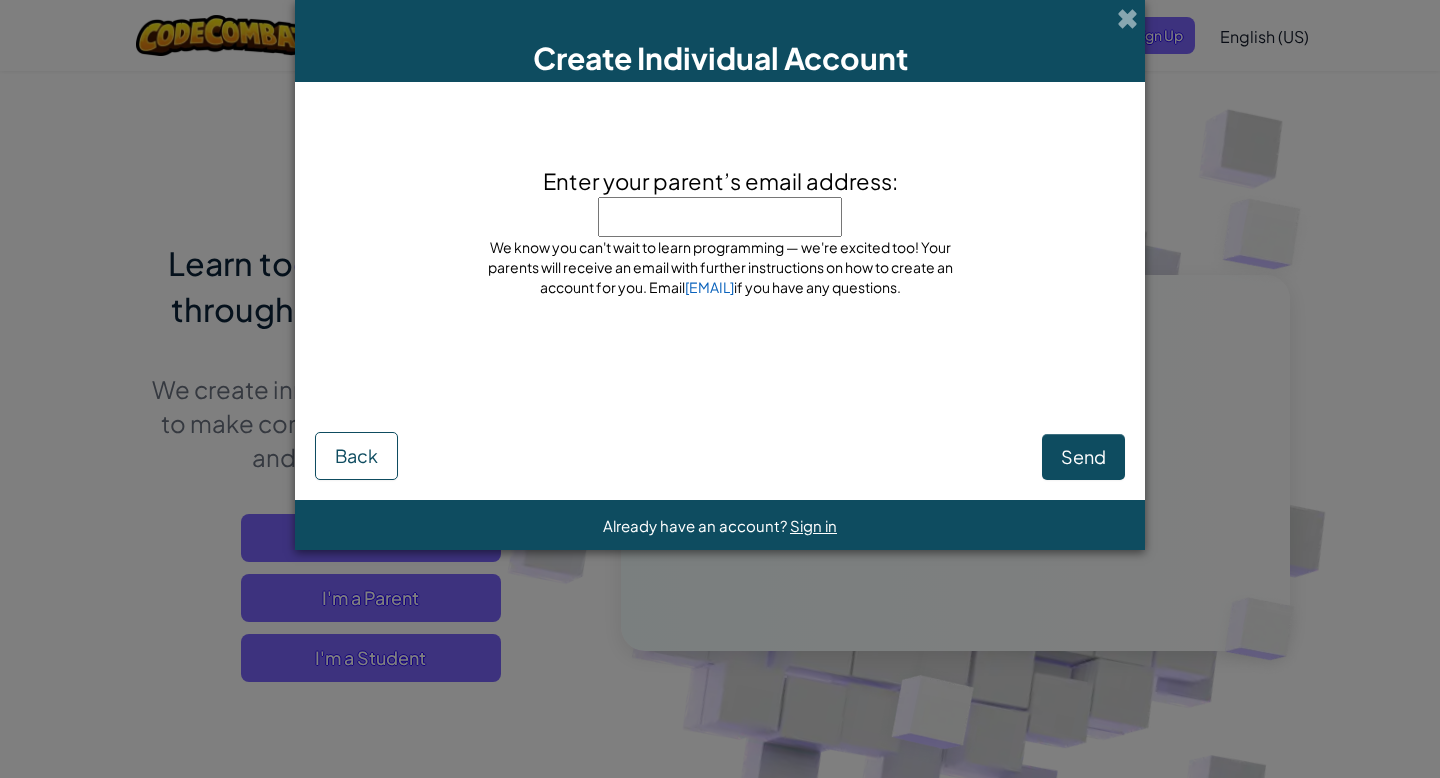 drag, startPoint x: 685, startPoint y: 214, endPoint x: 516, endPoint y: 279, distance: 181.06905 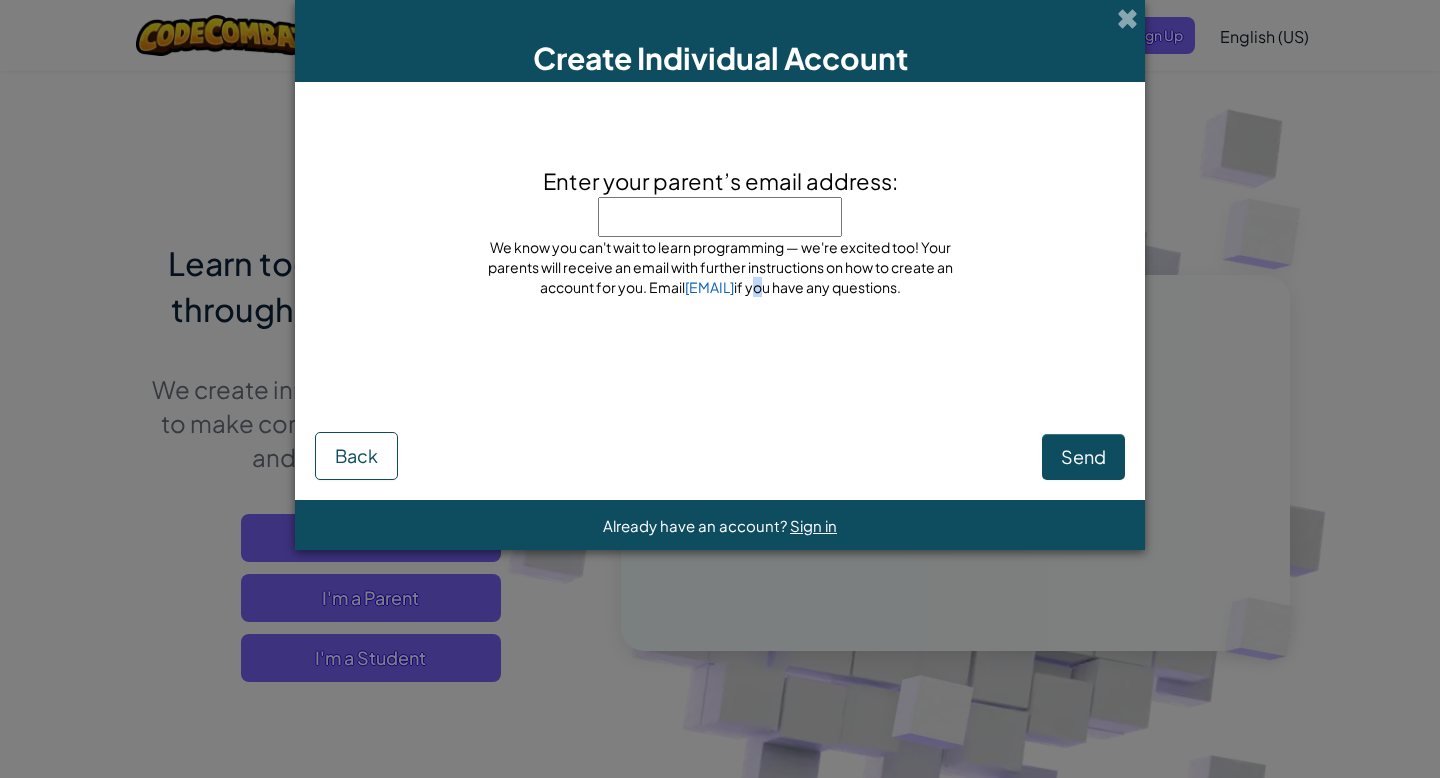 click on "We know you can't wait to learn programming — we're excited too! Your parents will receive an email with further instructions on how to create an account for you. Email  [EMAIL]  if you have any questions." at bounding box center (720, 267) 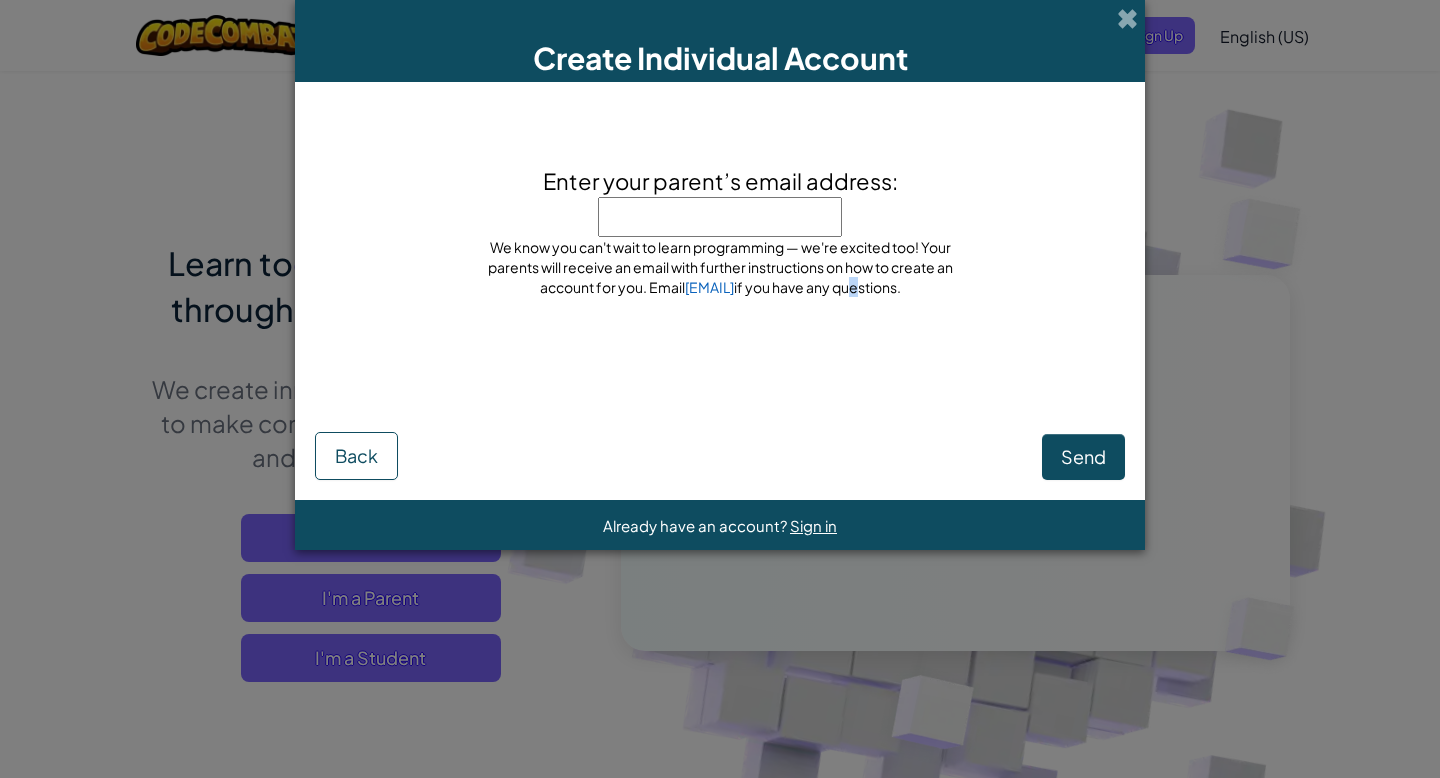 click on "We know you can't wait to learn programming — we're excited too! Your parents will receive an email with further instructions on how to create an account for you. Email  [EMAIL]  if you have any questions." at bounding box center (720, 267) 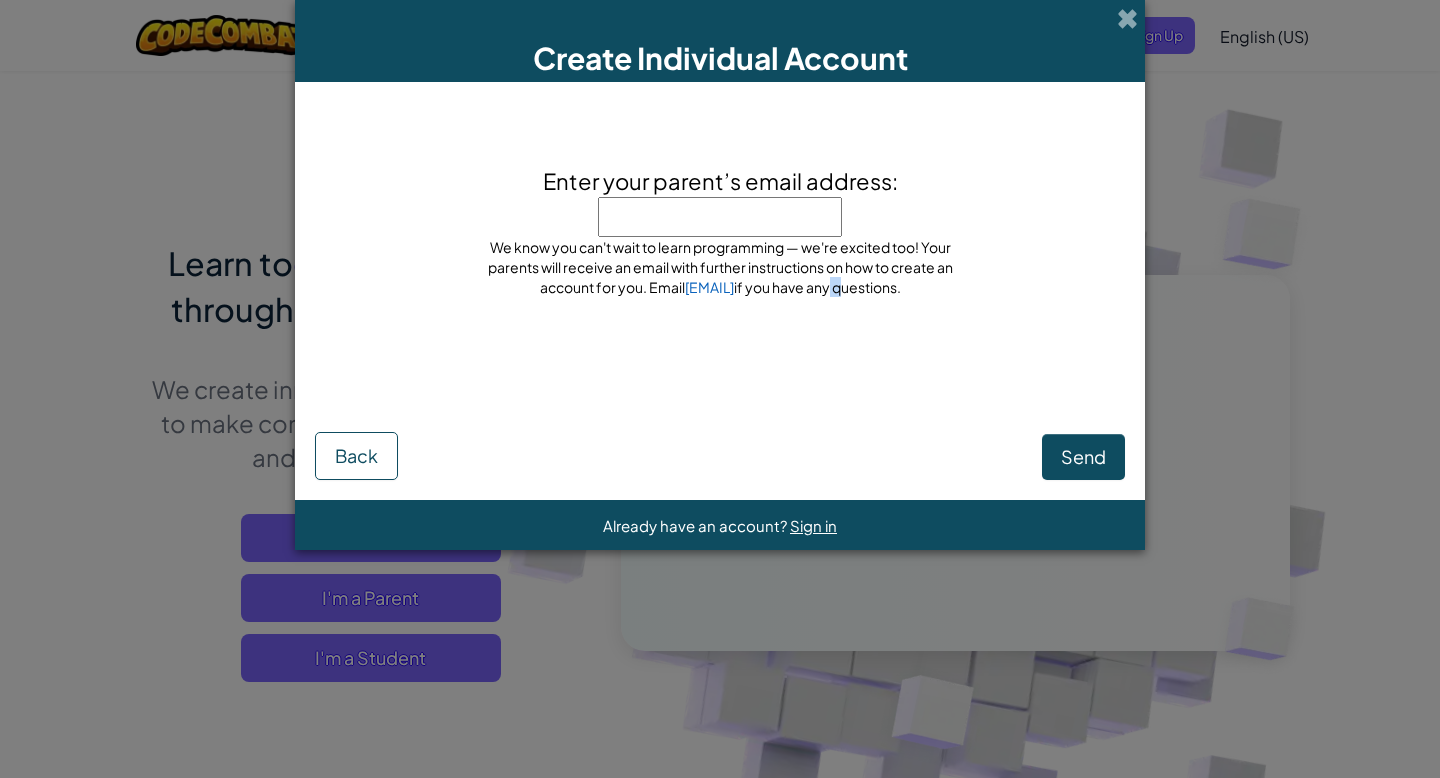 click on "We know you can't wait to learn programming — we're excited too! Your parents will receive an email with further instructions on how to create an account for you. Email  [EMAIL]  if you have any questions." at bounding box center (720, 267) 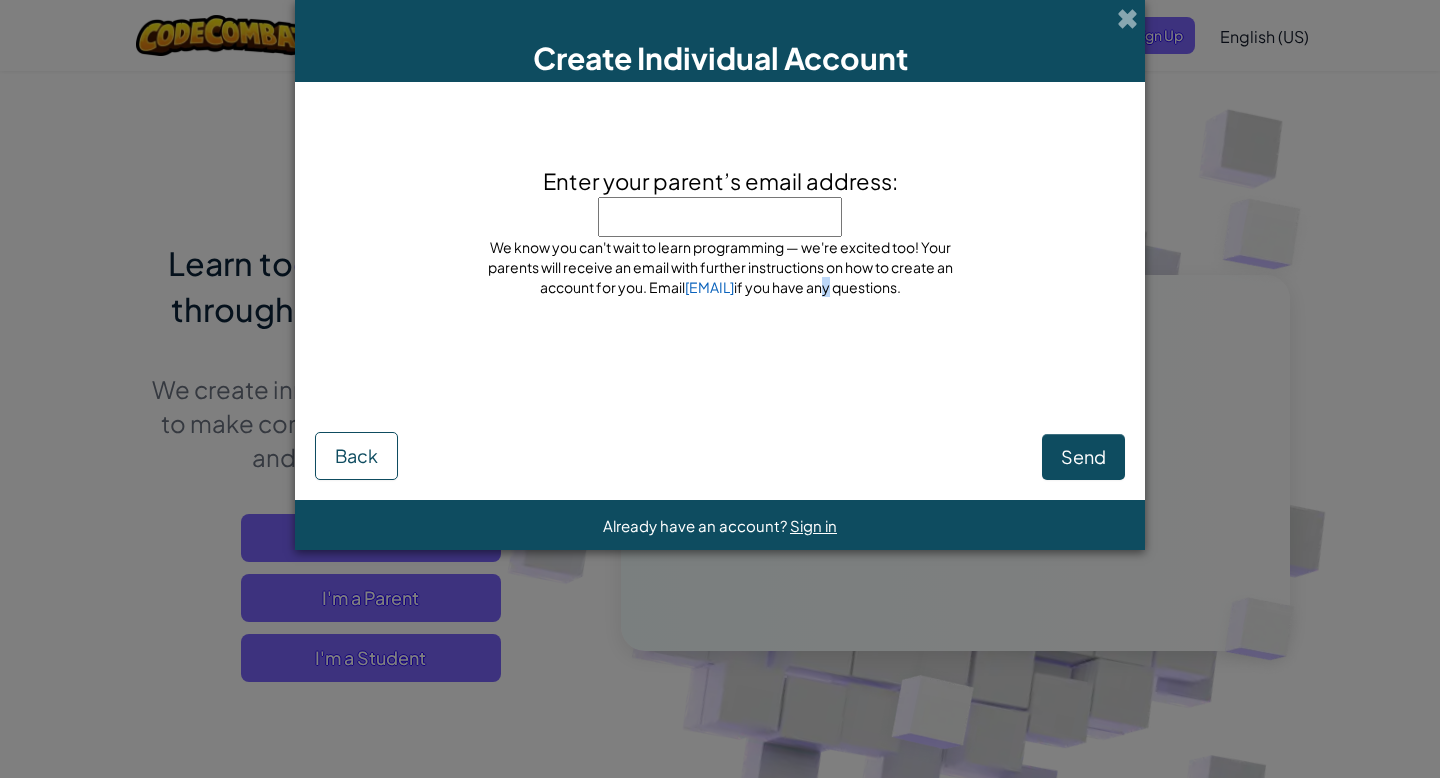 drag, startPoint x: 878, startPoint y: 287, endPoint x: 868, endPoint y: 285, distance: 10.198039 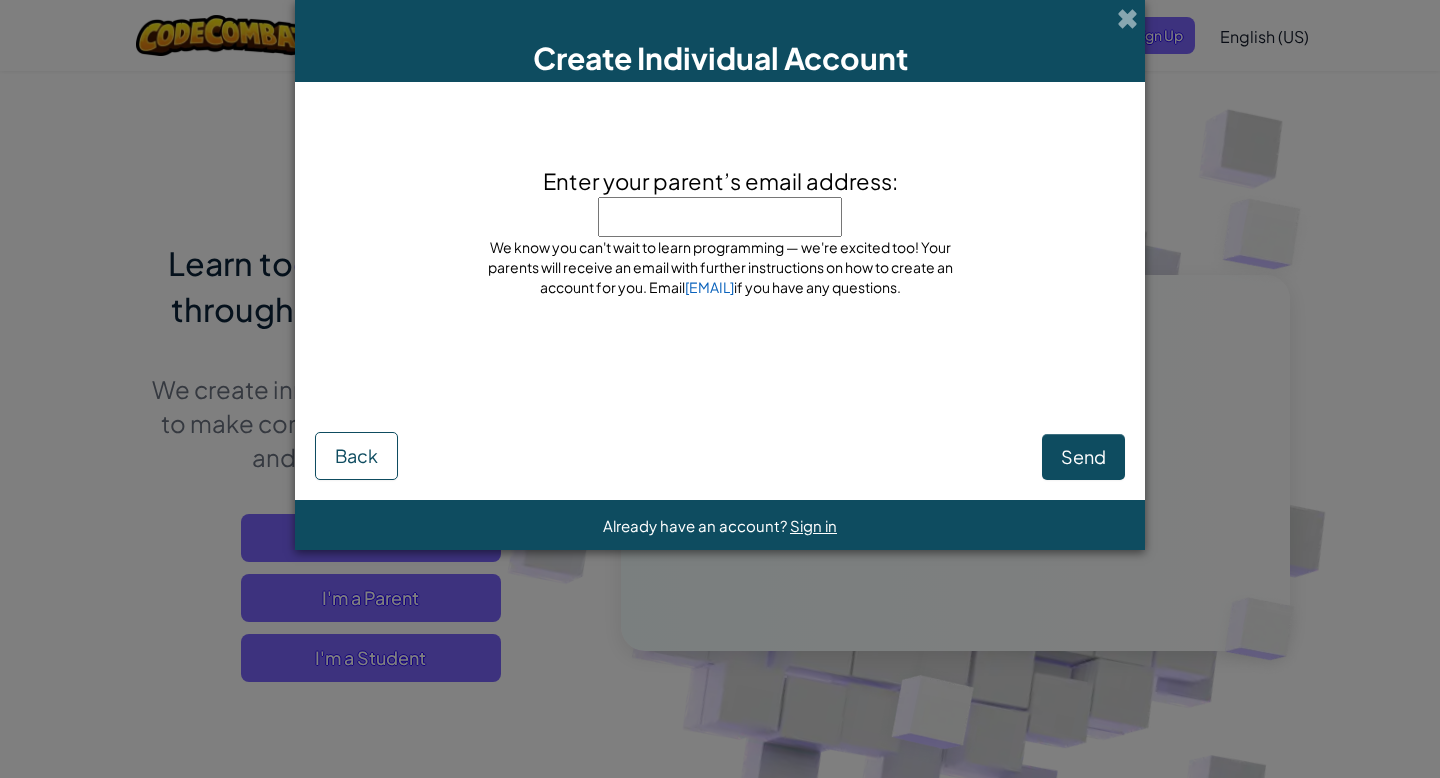 drag, startPoint x: 868, startPoint y: 285, endPoint x: 849, endPoint y: 283, distance: 19.104973 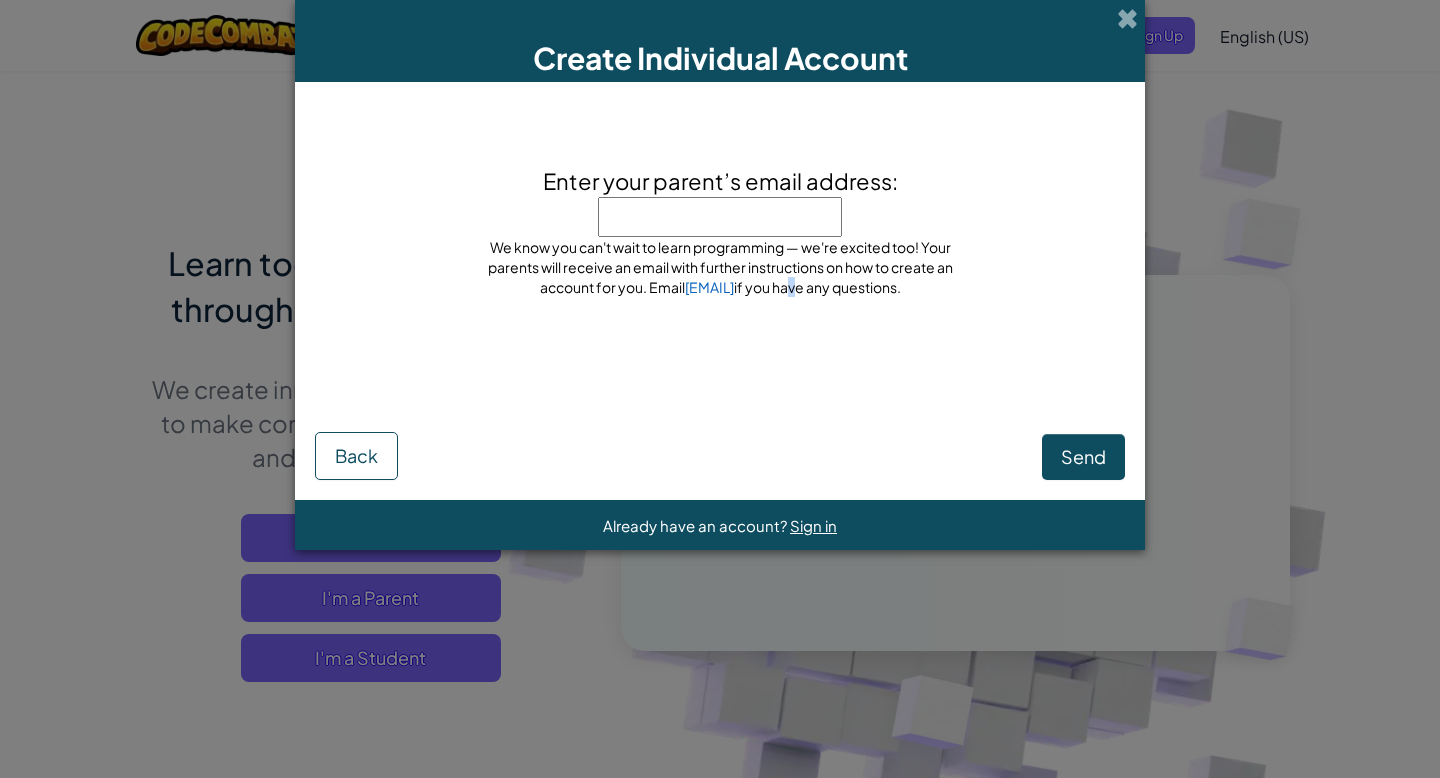 click on "We know you can't wait to learn programming — we're excited too! Your parents will receive an email with further instructions on how to create an account for you. Email  [EMAIL]  if you have any questions." at bounding box center (720, 267) 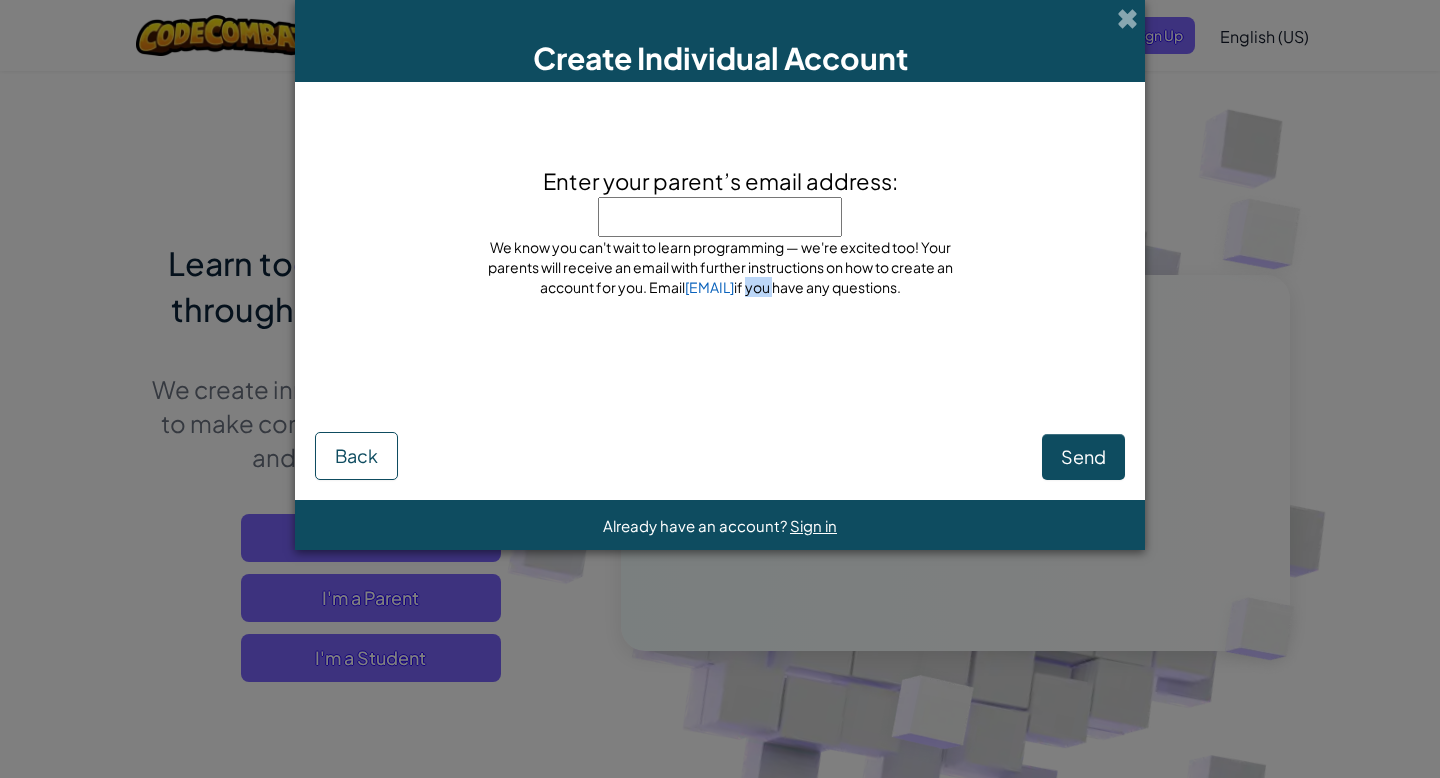 click on "We know you can't wait to learn programming — we're excited too! Your parents will receive an email with further instructions on how to create an account for you. Email  [EMAIL]  if you have any questions." at bounding box center (720, 267) 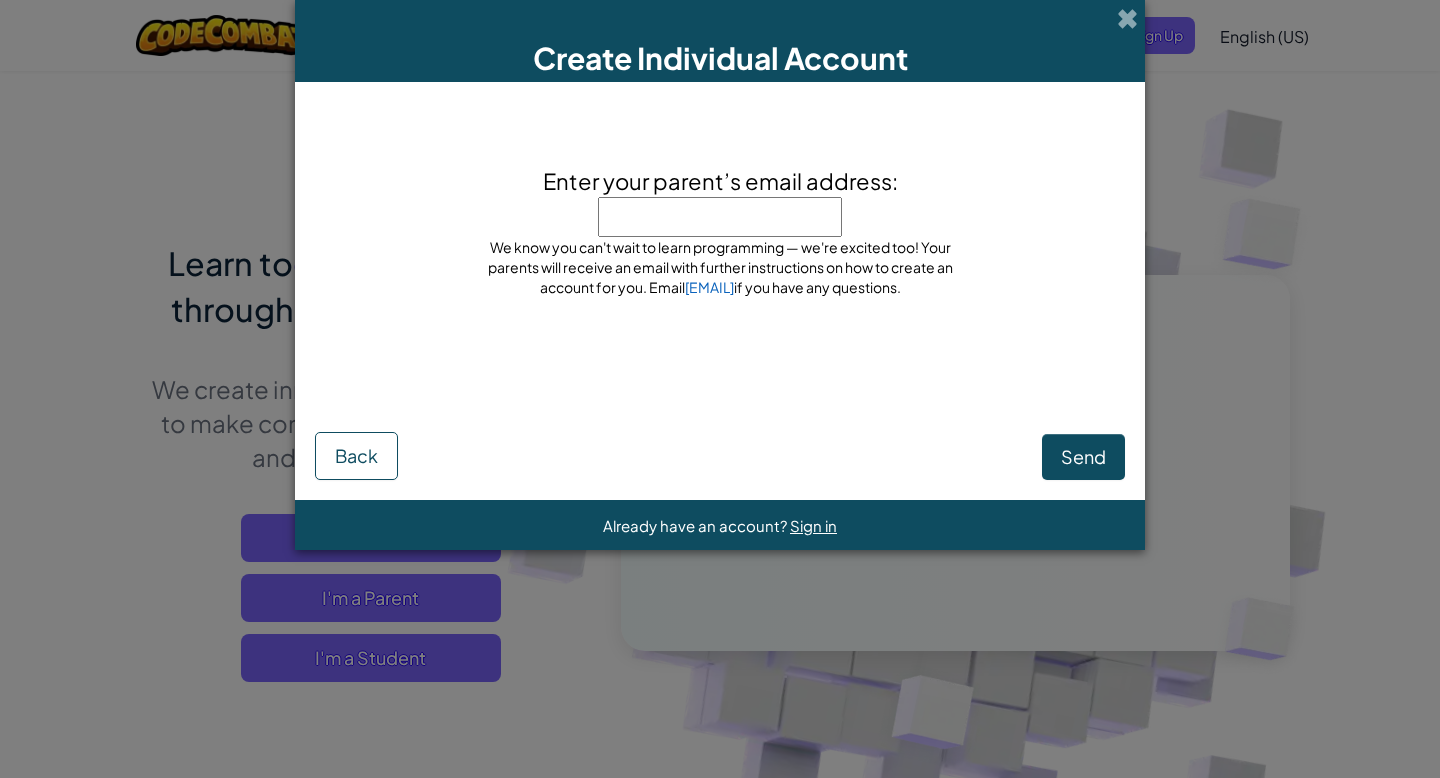 click on "We know you can't wait to learn programming — we're excited too! Your parents will receive an email with further instructions on how to create an account for you. Email  [EMAIL]  if you have any questions." at bounding box center [720, 267] 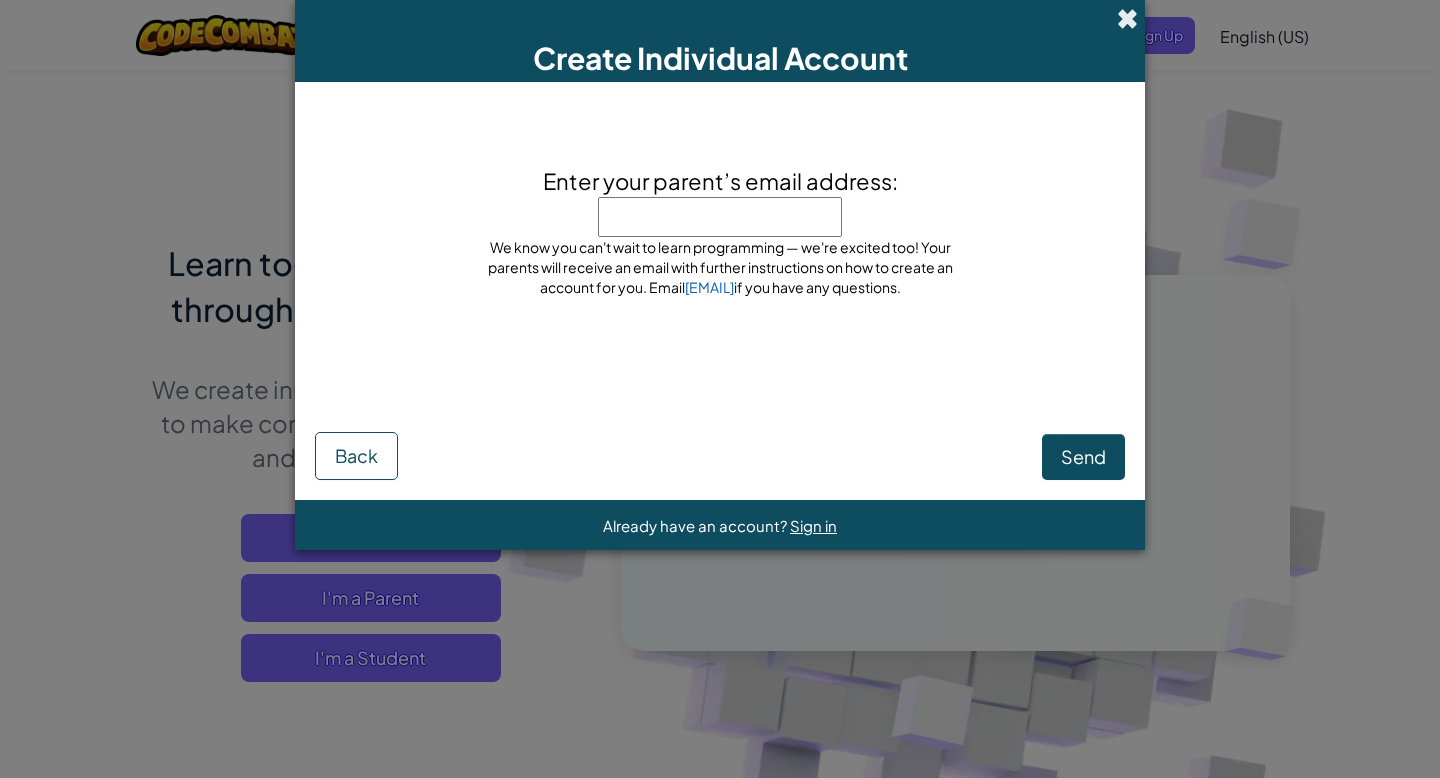 click at bounding box center [1127, 18] 